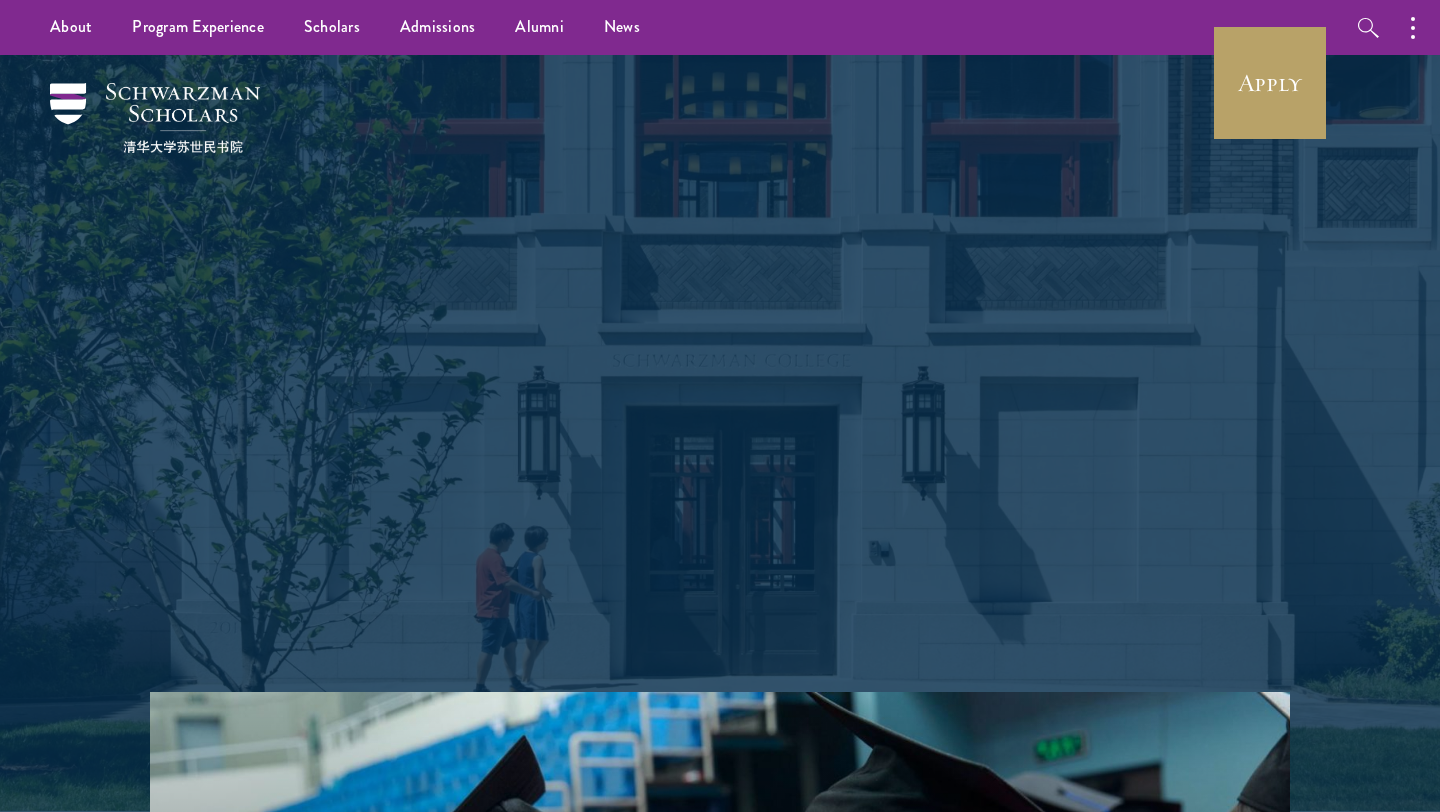 scroll, scrollTop: 0, scrollLeft: 0, axis: both 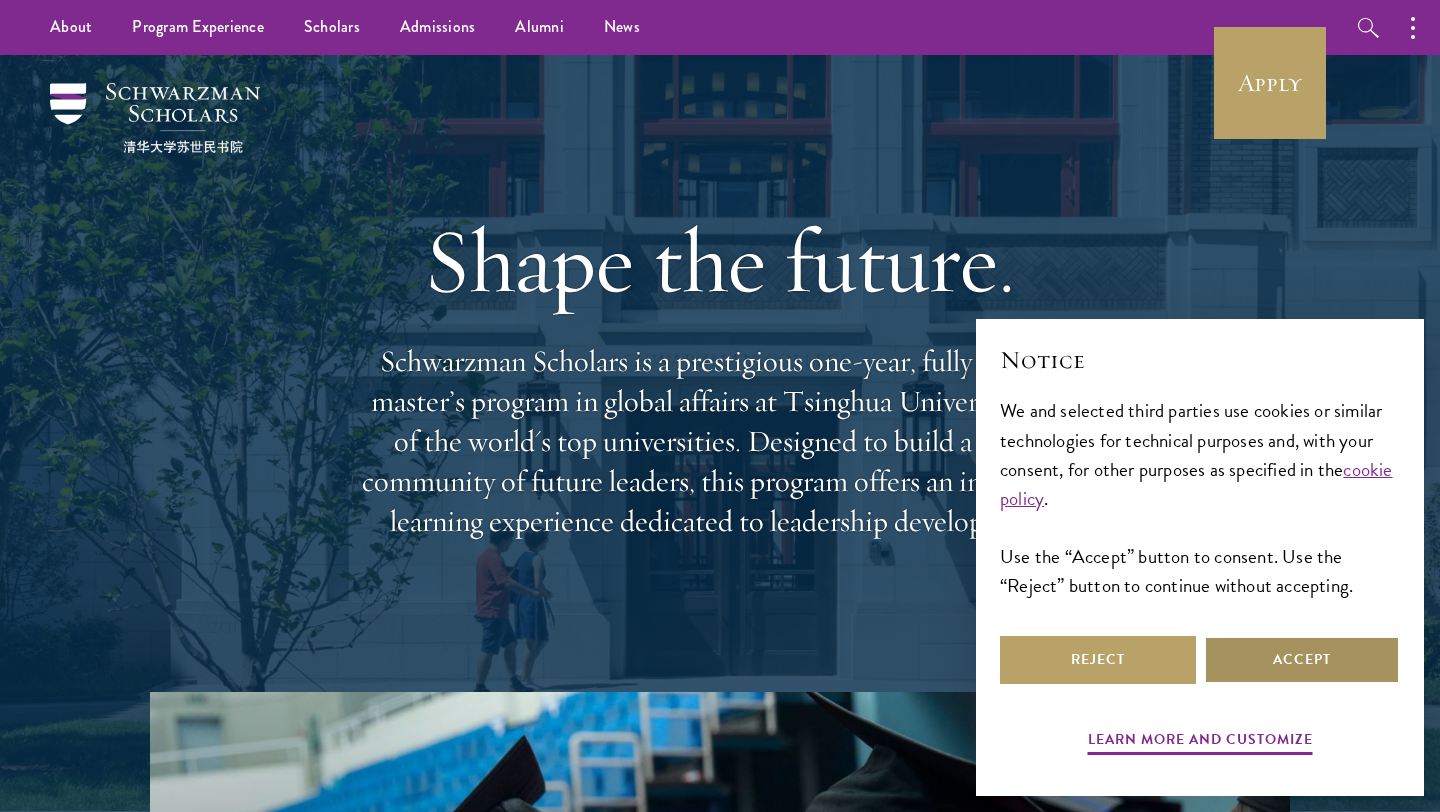 click on "Accept" at bounding box center (1302, 660) 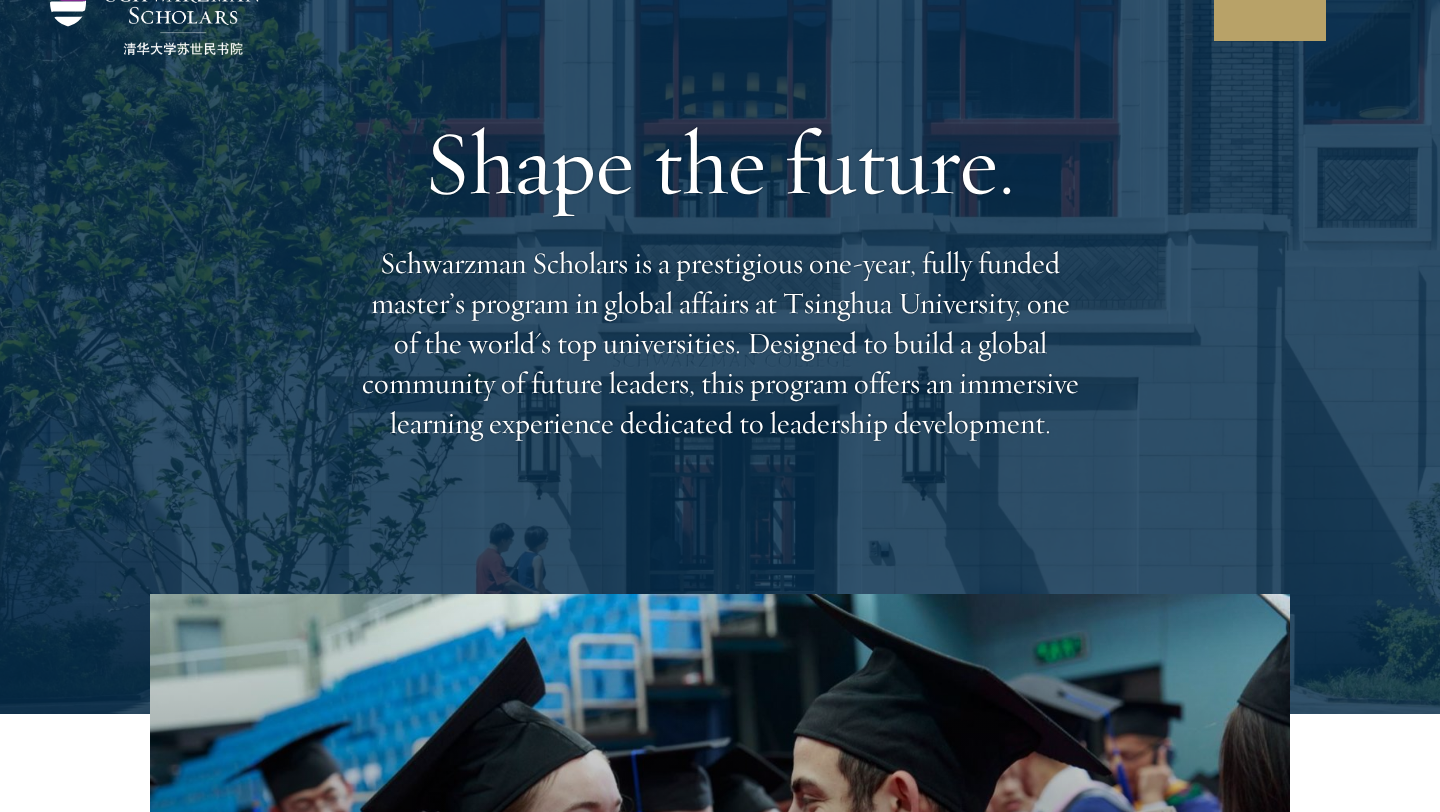 scroll, scrollTop: 0, scrollLeft: 0, axis: both 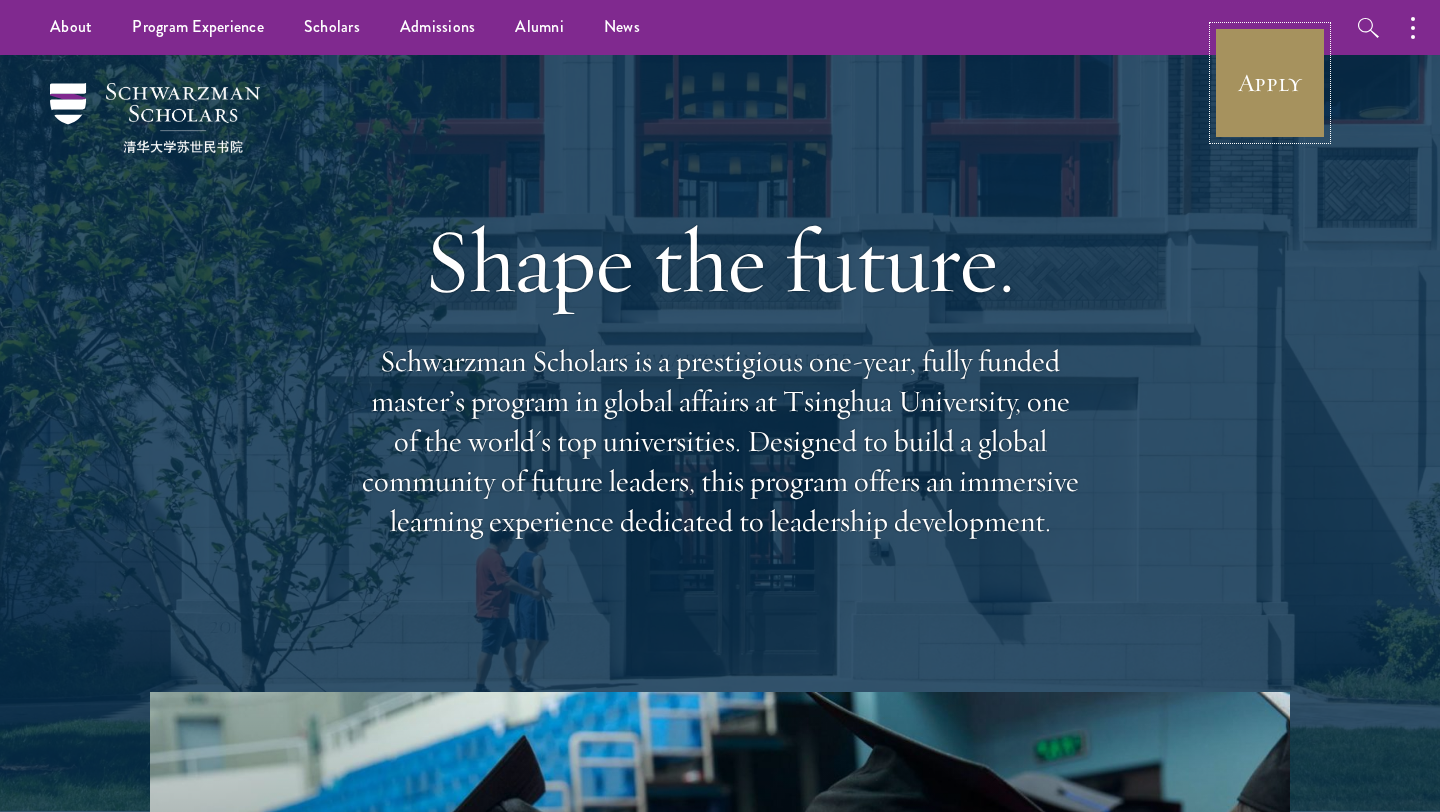 click on "Apply" at bounding box center (1270, 83) 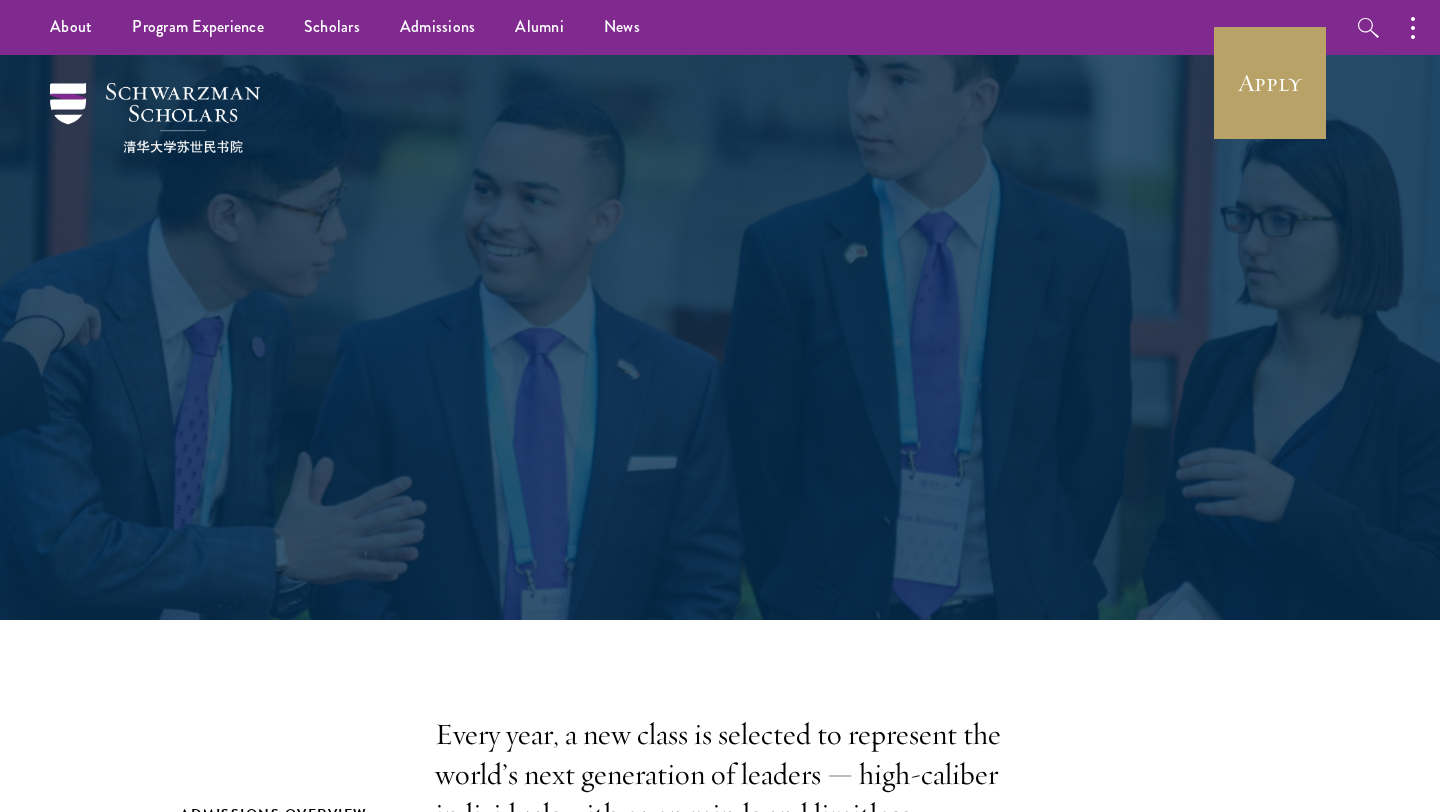 scroll, scrollTop: 0, scrollLeft: 0, axis: both 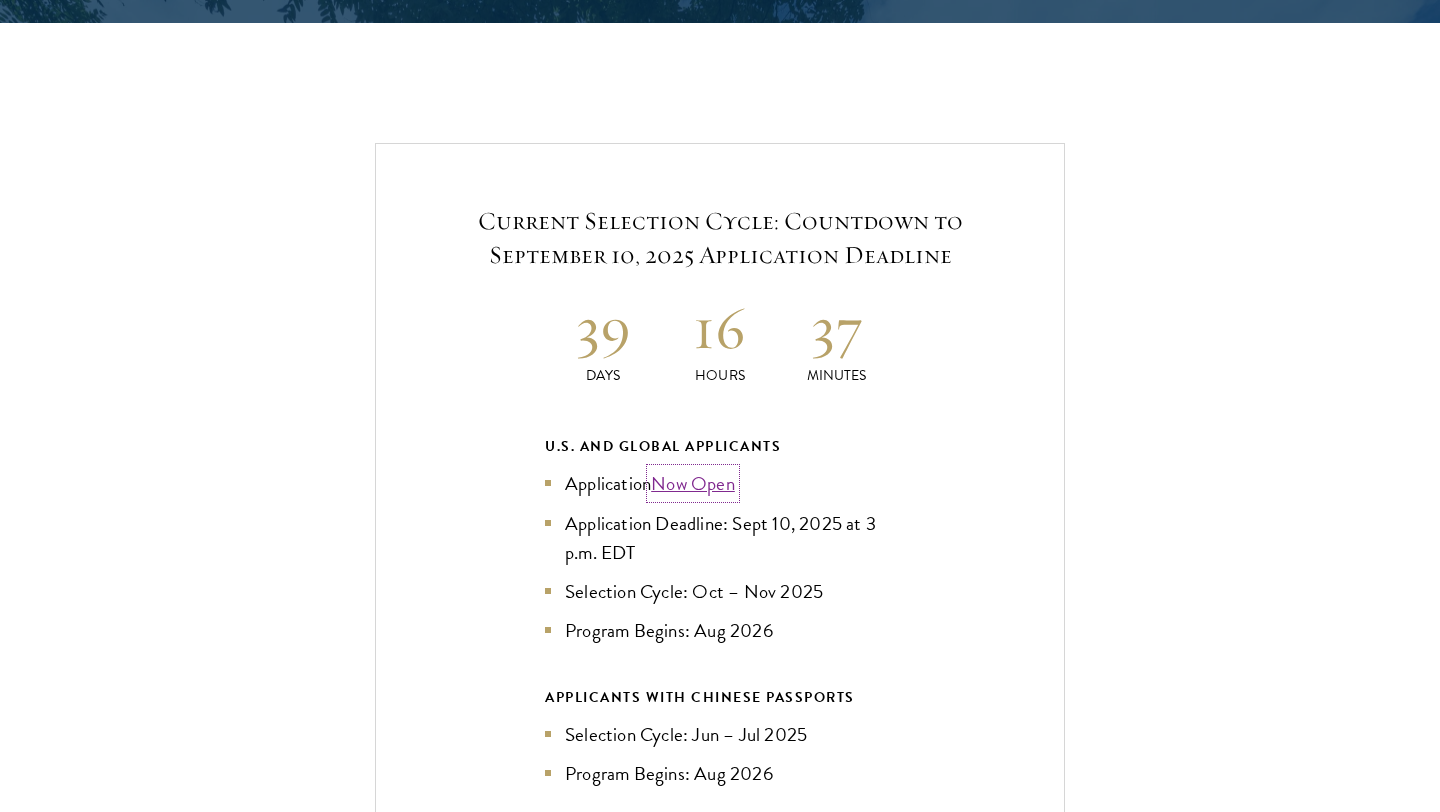 click on "Now Open" at bounding box center [693, 483] 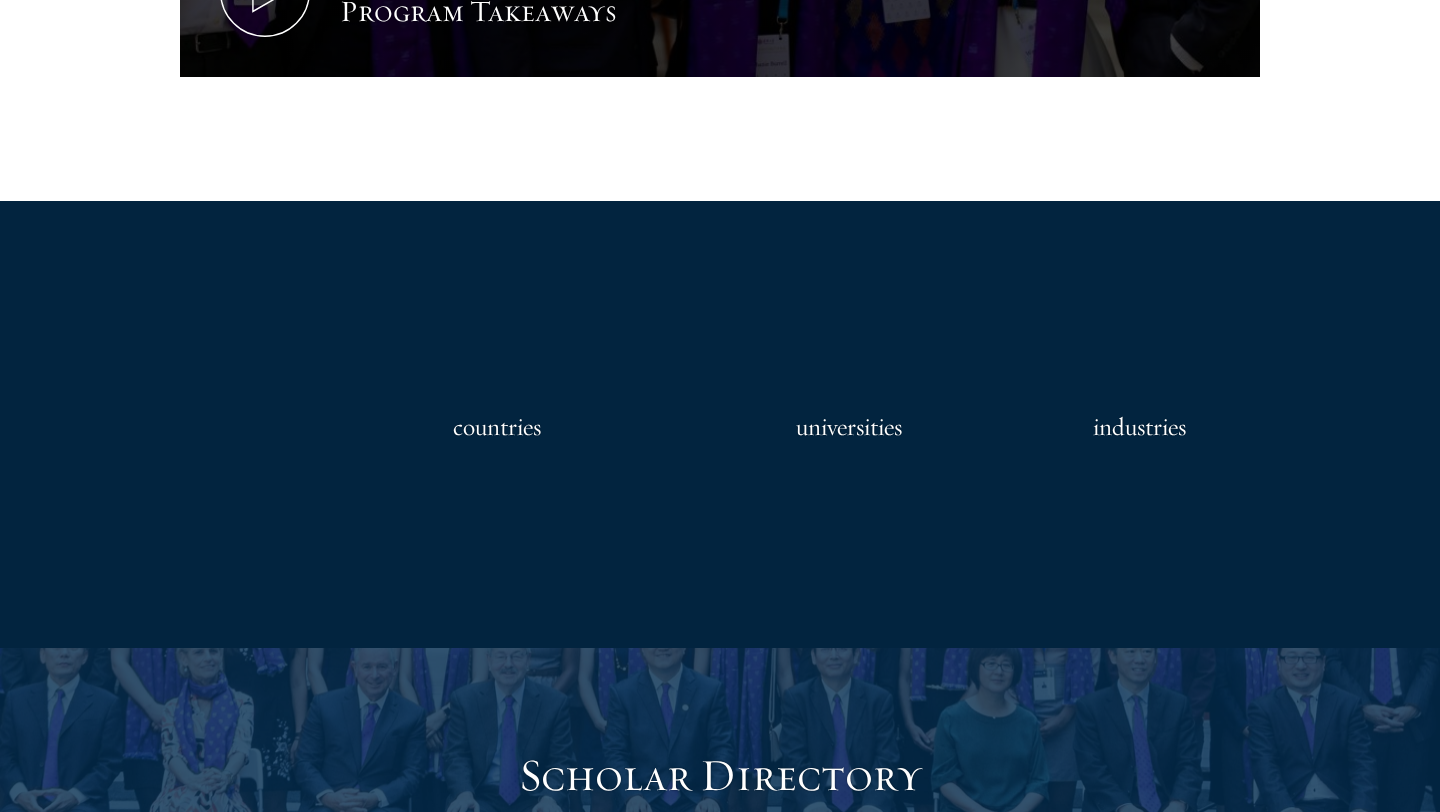 scroll, scrollTop: 2339, scrollLeft: 0, axis: vertical 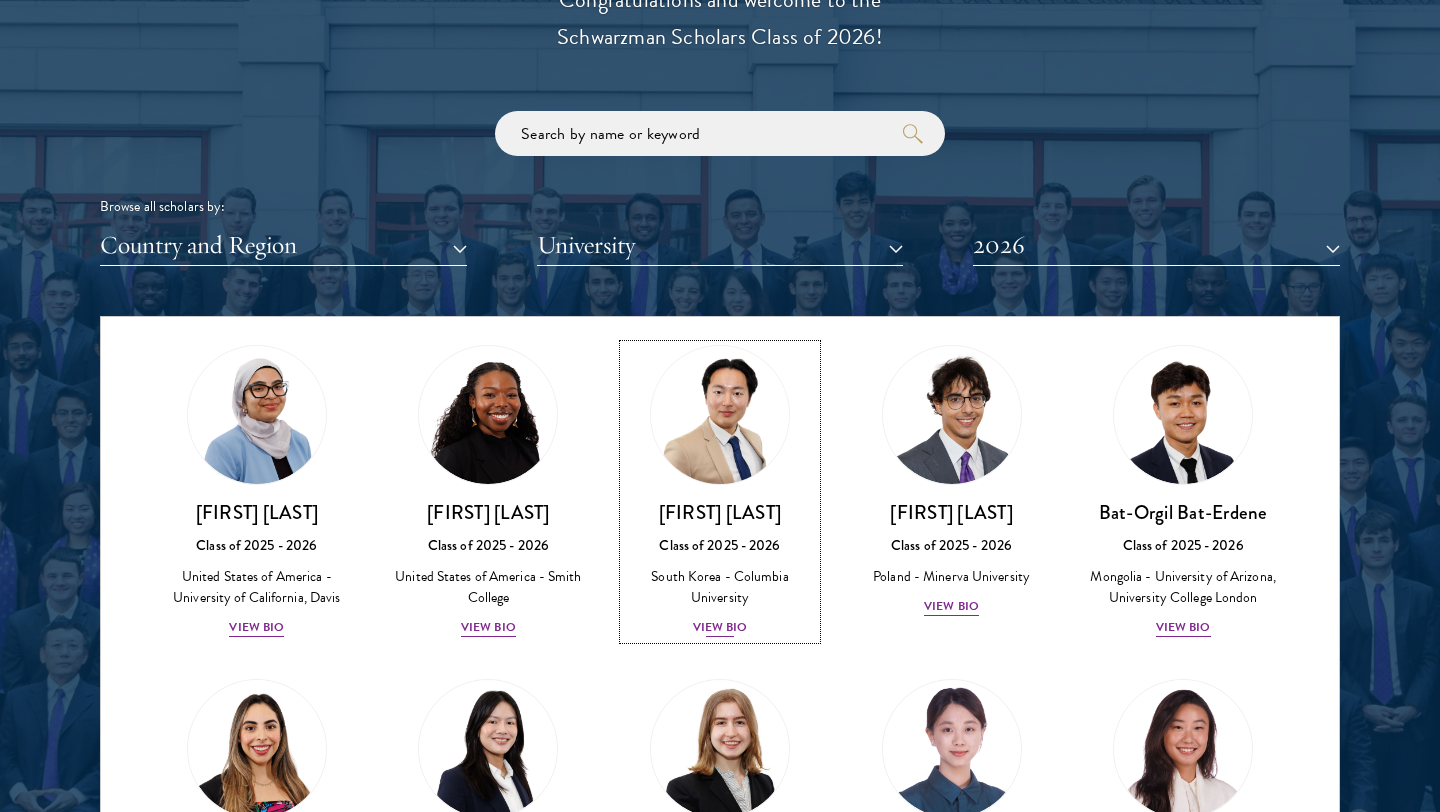 click on "View Bio" at bounding box center (720, 627) 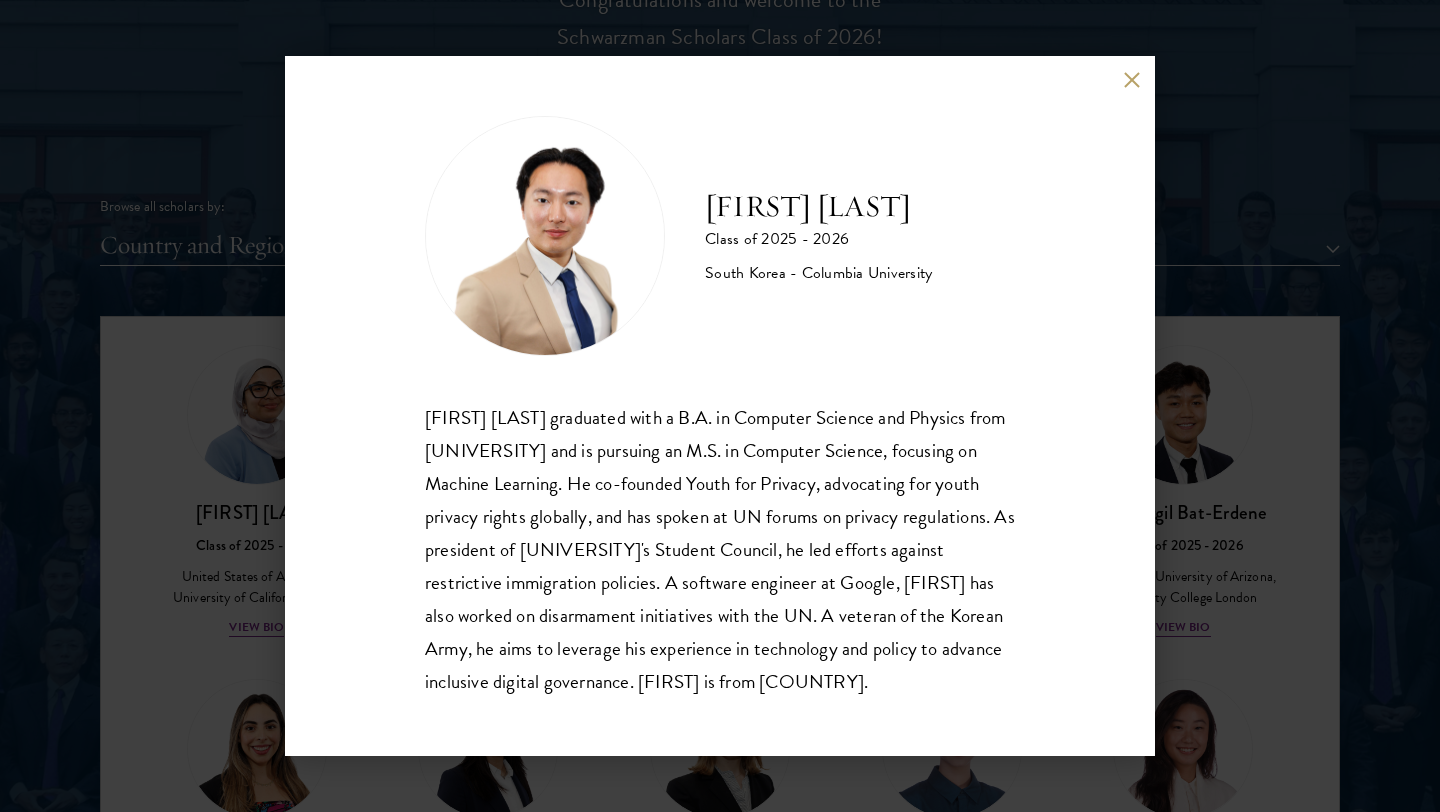 scroll, scrollTop: 2, scrollLeft: 0, axis: vertical 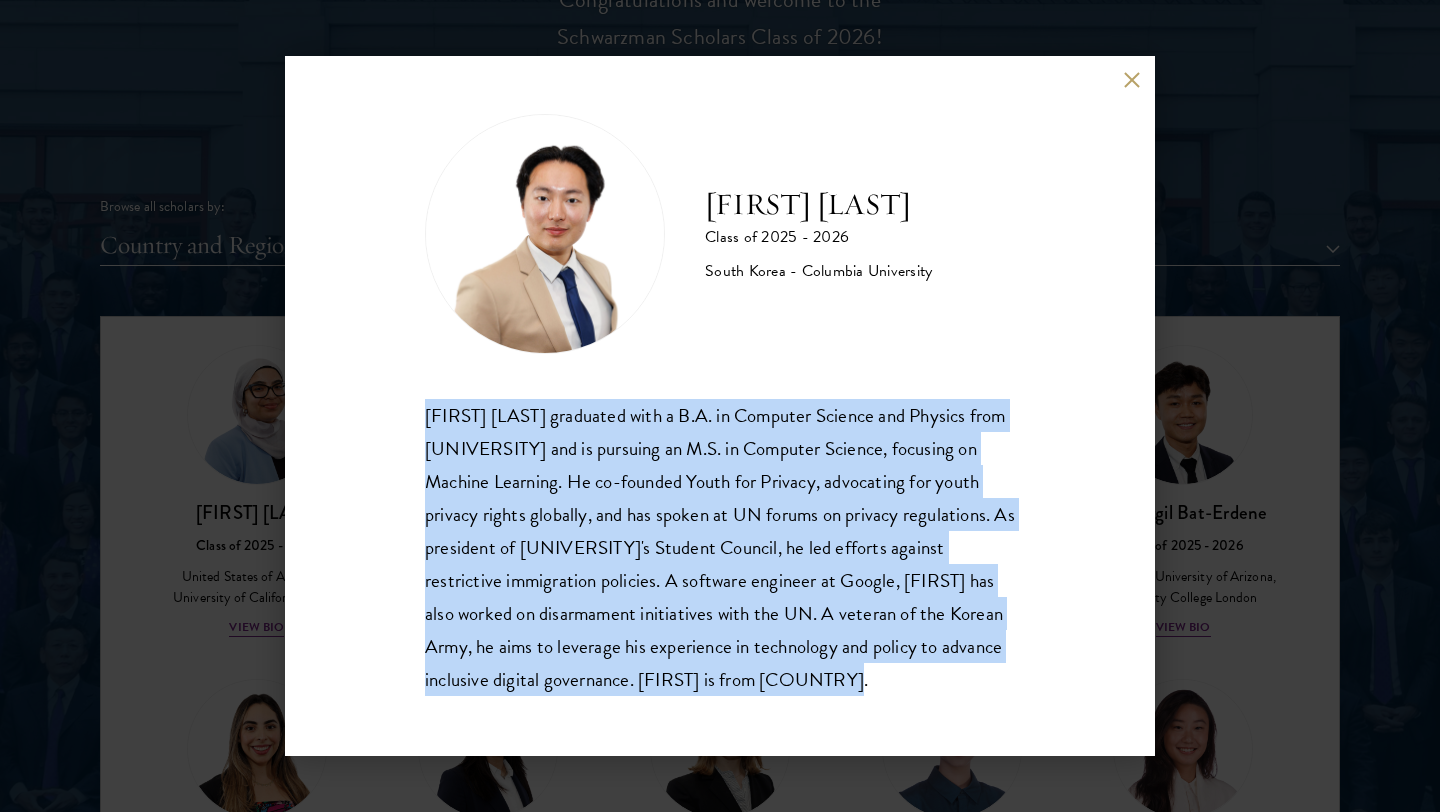 drag, startPoint x: 409, startPoint y: 410, endPoint x: 951, endPoint y: 693, distance: 611.4352 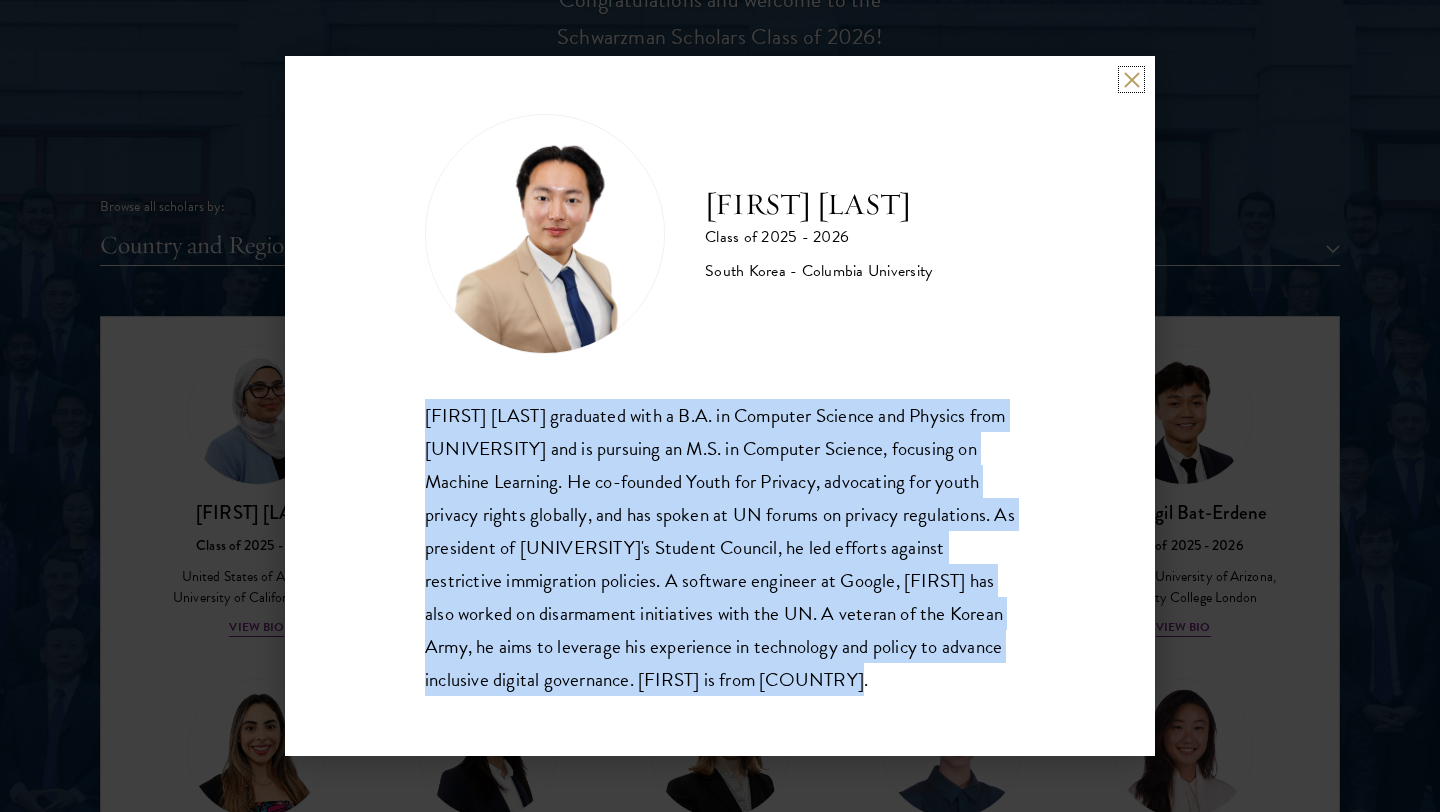 click at bounding box center (1131, 79) 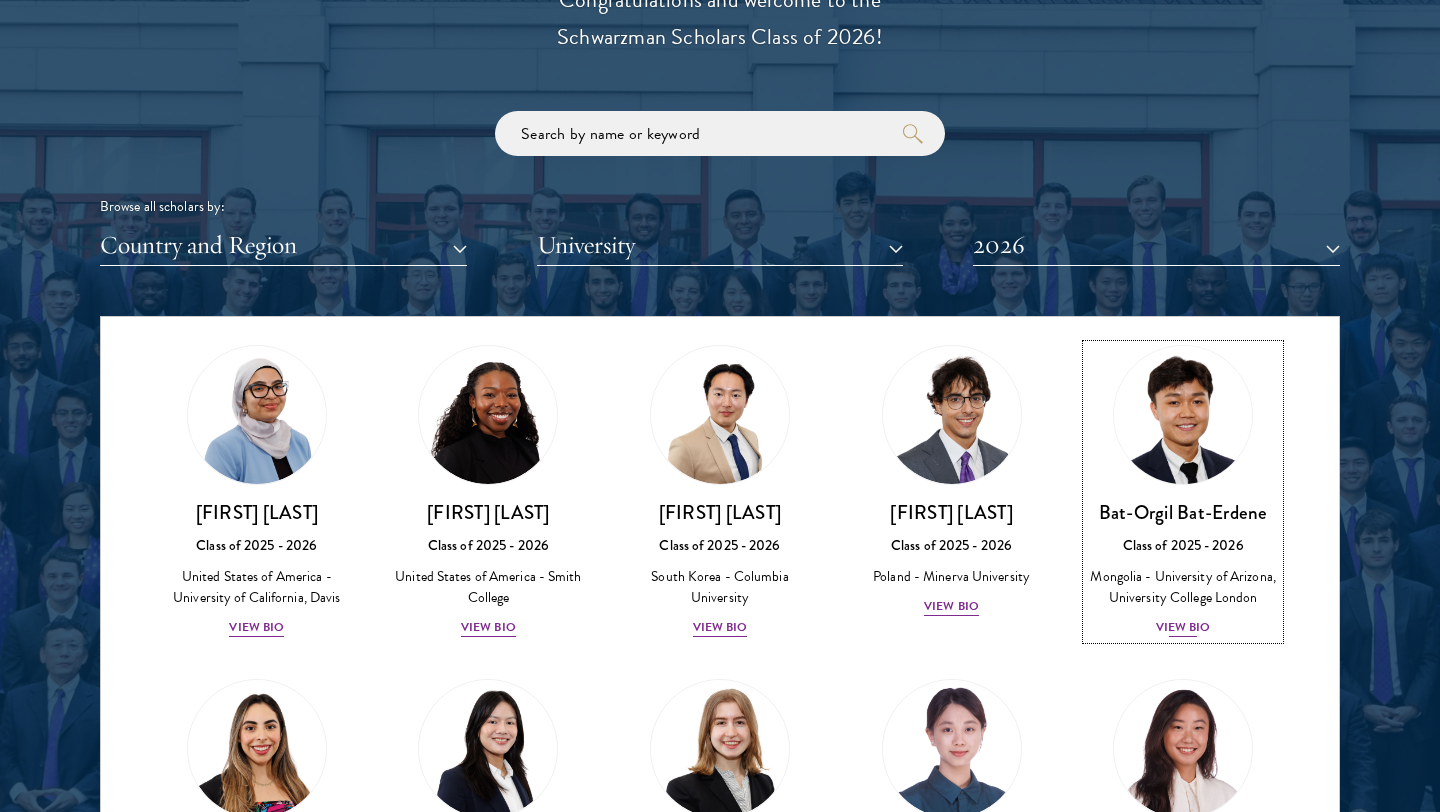 click on "View Bio" at bounding box center (1183, 627) 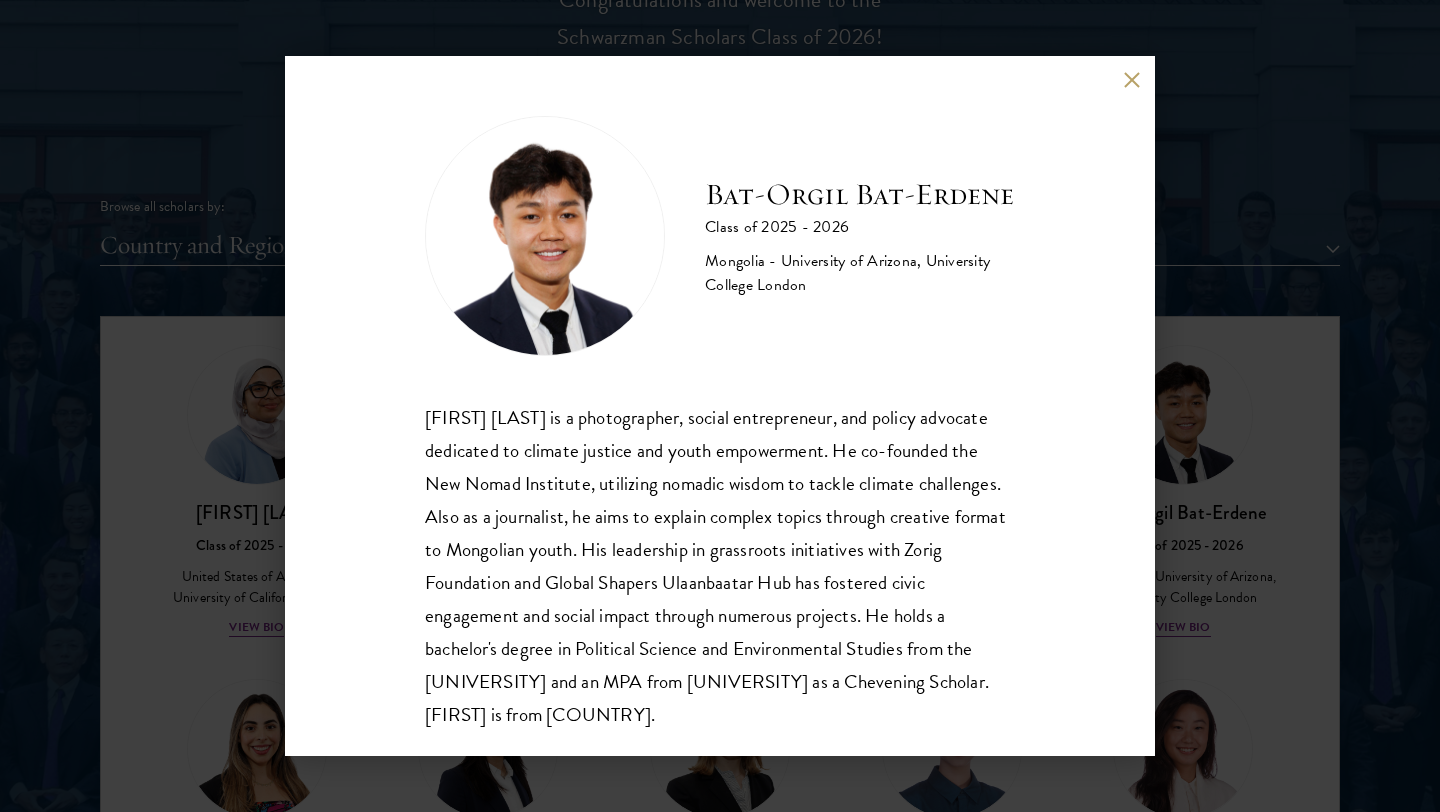 scroll, scrollTop: 35, scrollLeft: 0, axis: vertical 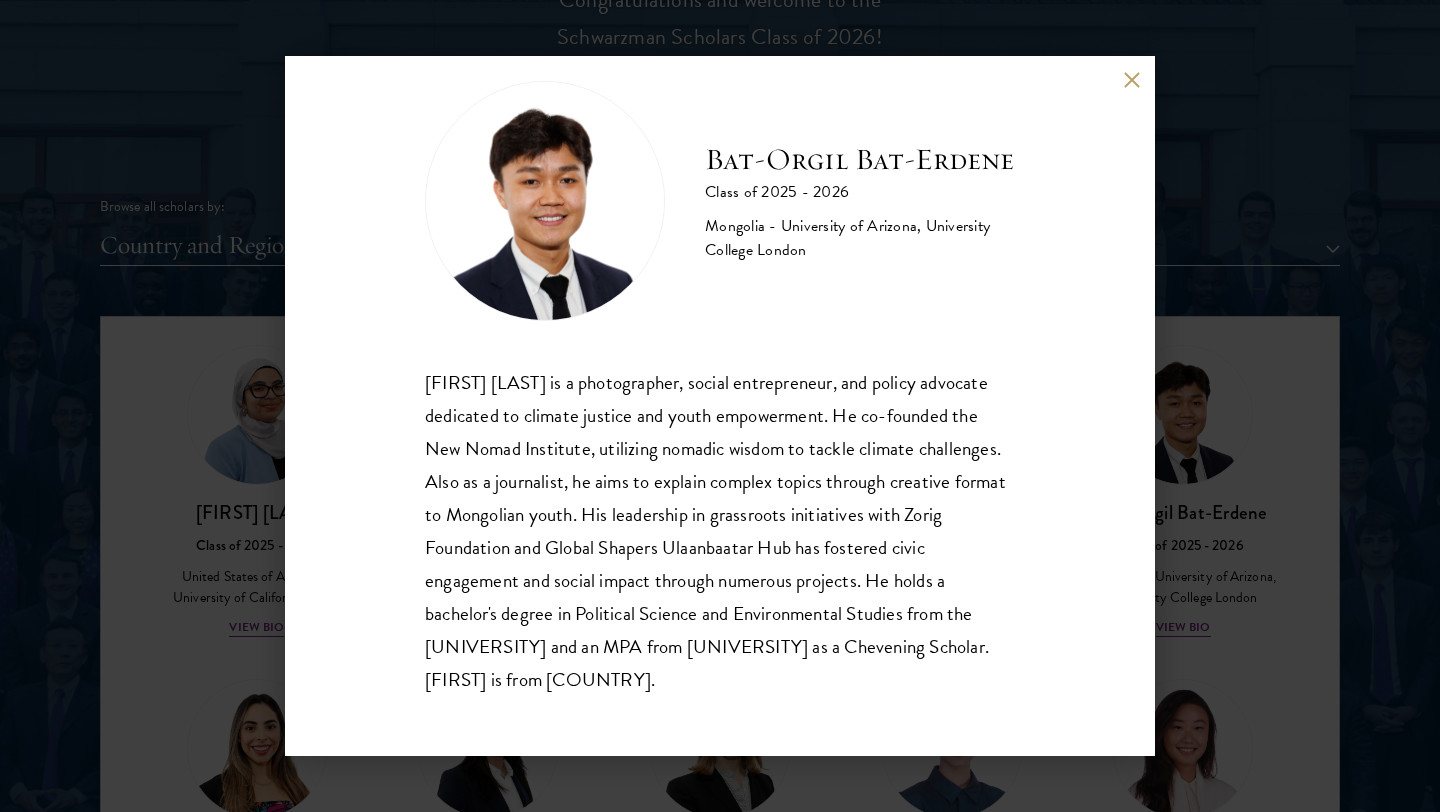 click on "[FIRST] [LAST]
Class of [YEAR] - [YEAR]
[COUNTRY] - [UNIVERSITY], [UNIVERSITY]
[FIRST] [LAST] is a photographer, social entrepreneur, and policy advocate dedicated to climate justice and youth empowerment. He co-founded the New Nomad Institute, utilizing nomadic wisdom to tackle climate challenges. Also as a journalist, he aims to explain complex topics through creative format to Mongolian youth. His leadership in grassroots initiatives with Zorig Foundation and Global Shapers Ulaanbaatar Hub has fostered civic engagement and social impact through numerous projects. He holds a bachelor's degree in Political Science and Environmental Studies from the University of Arizona and an MPA from University College London as a Chevening Scholar. [FIRST] is from [COUNTRY]." at bounding box center (720, 406) 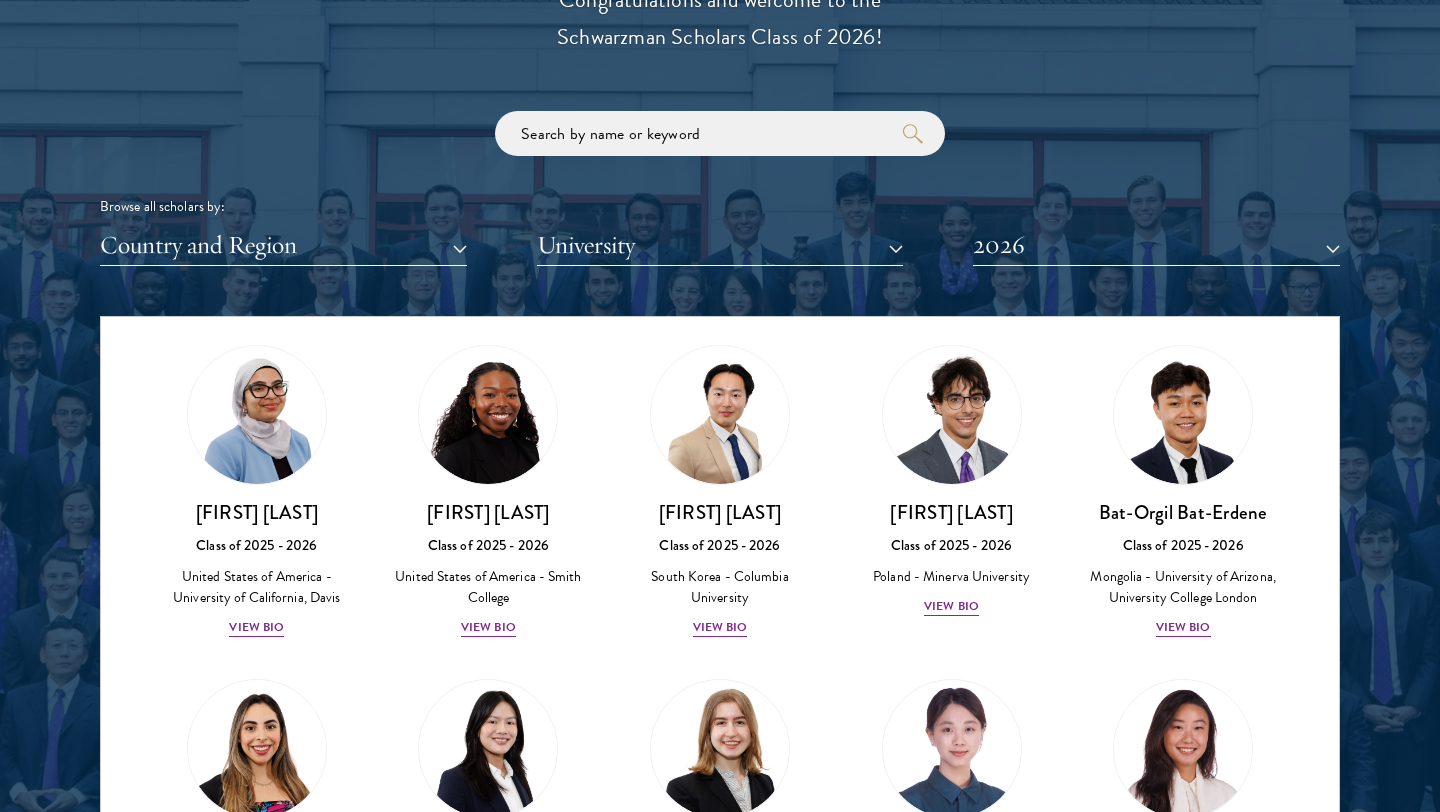 click on "[FIRST] [LAST]
Congratulations and welcome to the
Schwarzman Scholars Class of [YEAR]!
Browse all scholars by:
Country and Region
All Countries and Regions
Afghanistan
Antigua and Barbuda
Argentina
Armenia
Australia
Austria
Azerbaijan
Bangladesh
Belarus
Benin
Bosnia and Herzegovina
Botswana
Brazil
Burkina Faso
Burundi
Cameroon
Canada
Chile
China
Colombia
cote D'Ivoire
Croatia
Denmark Ecuador Egypt" at bounding box center (720, 407) 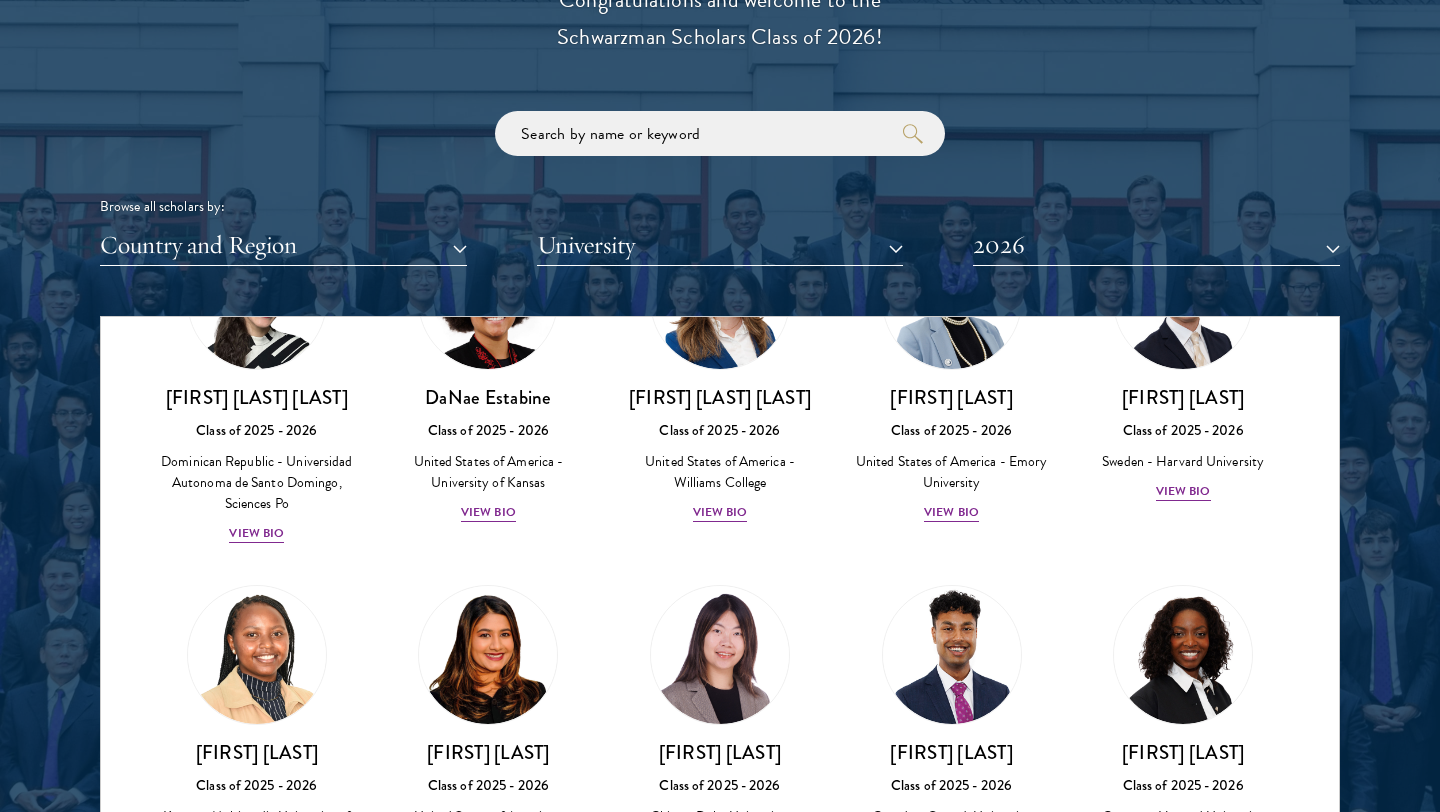 scroll, scrollTop: 2786, scrollLeft: 0, axis: vertical 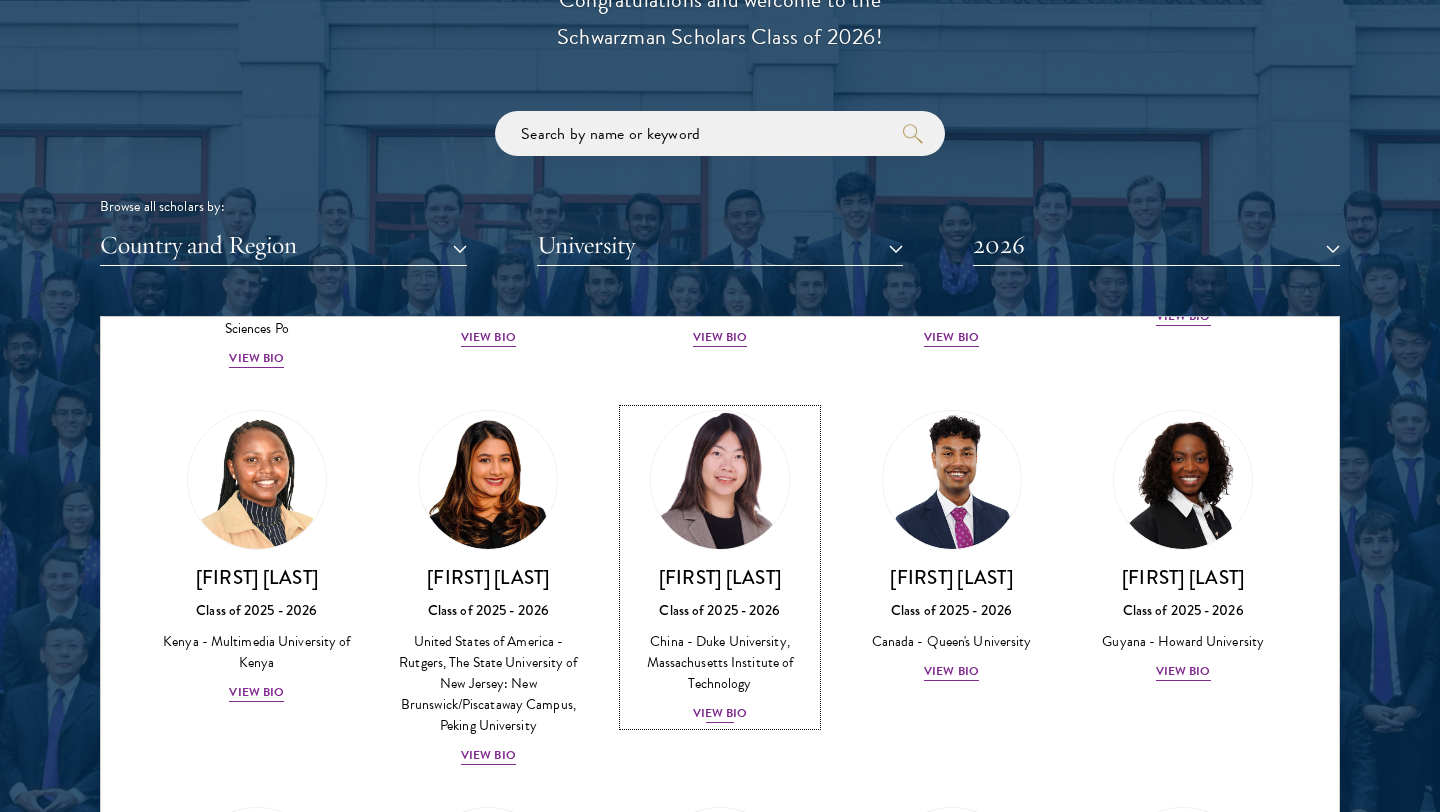 click on "View Bio" at bounding box center [720, 713] 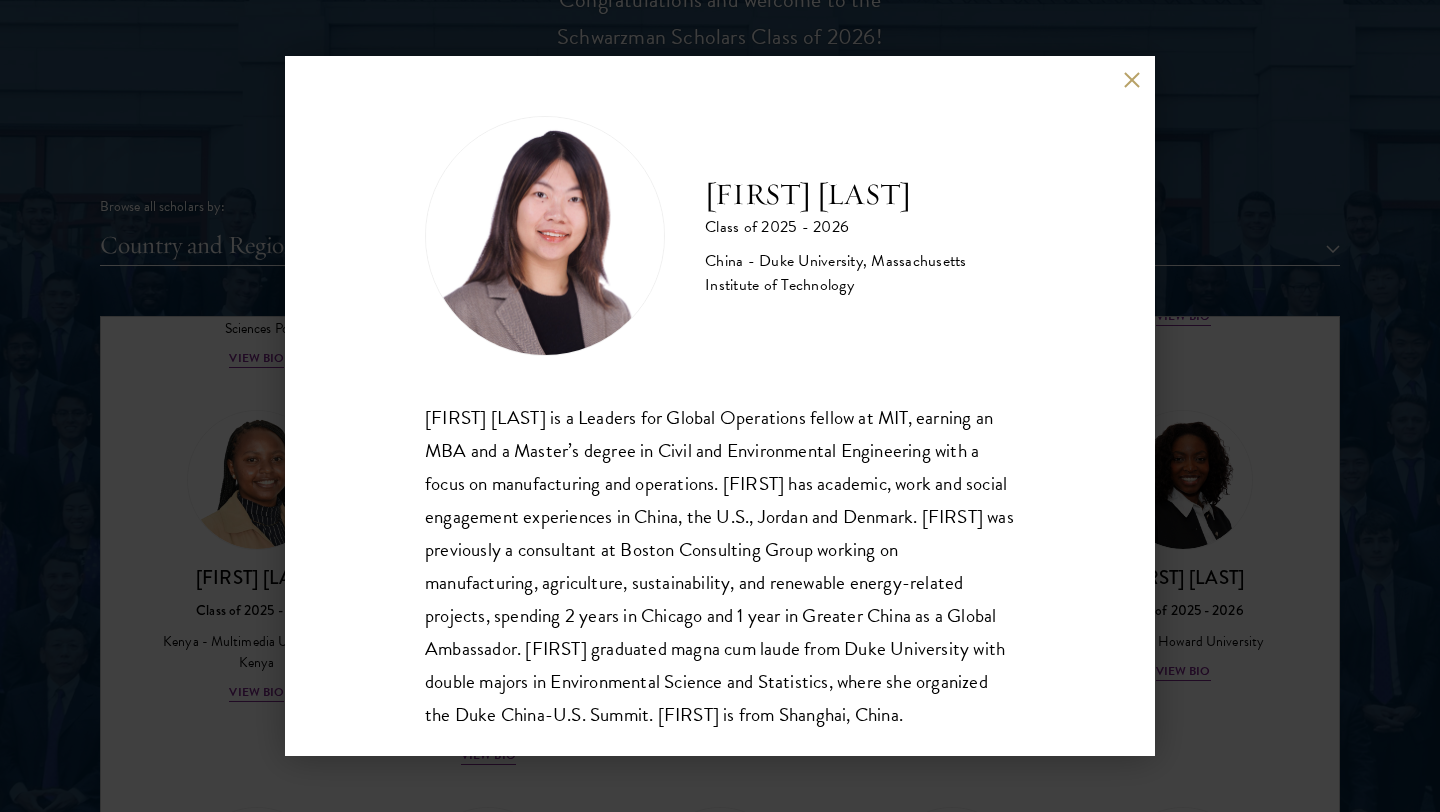 scroll, scrollTop: 35, scrollLeft: 0, axis: vertical 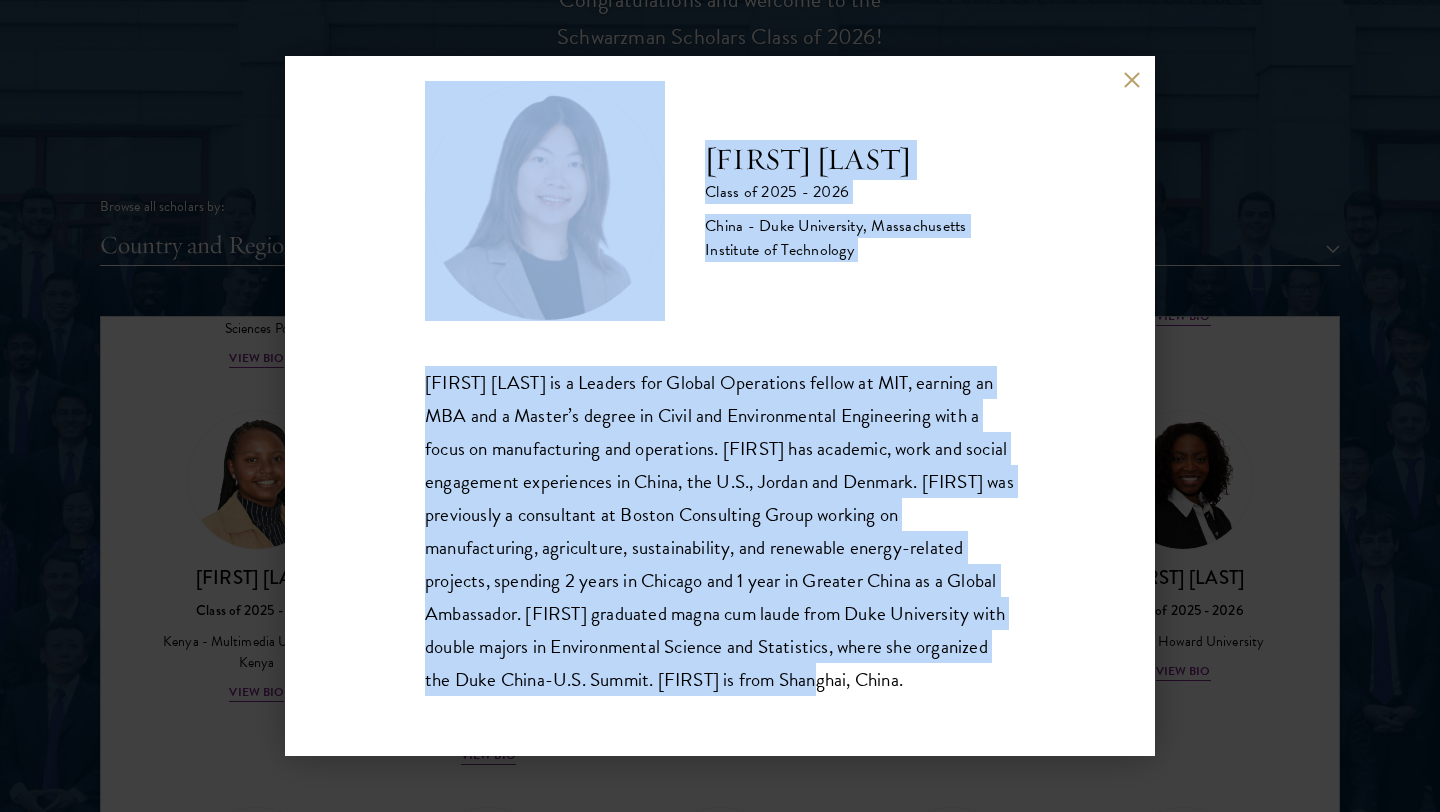 drag, startPoint x: 914, startPoint y: 678, endPoint x: 270, endPoint y: 298, distance: 747.75397 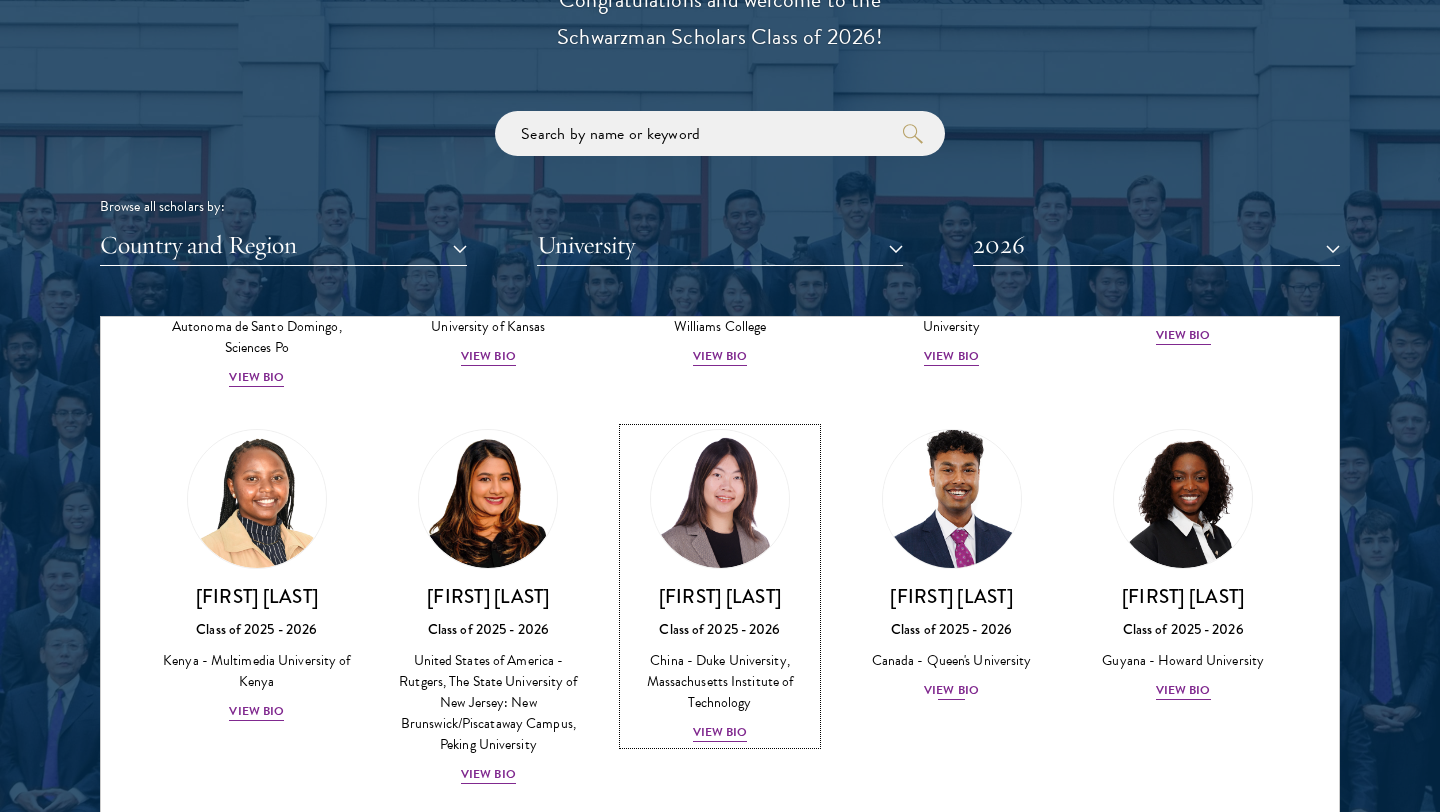 scroll, scrollTop: 3259, scrollLeft: 0, axis: vertical 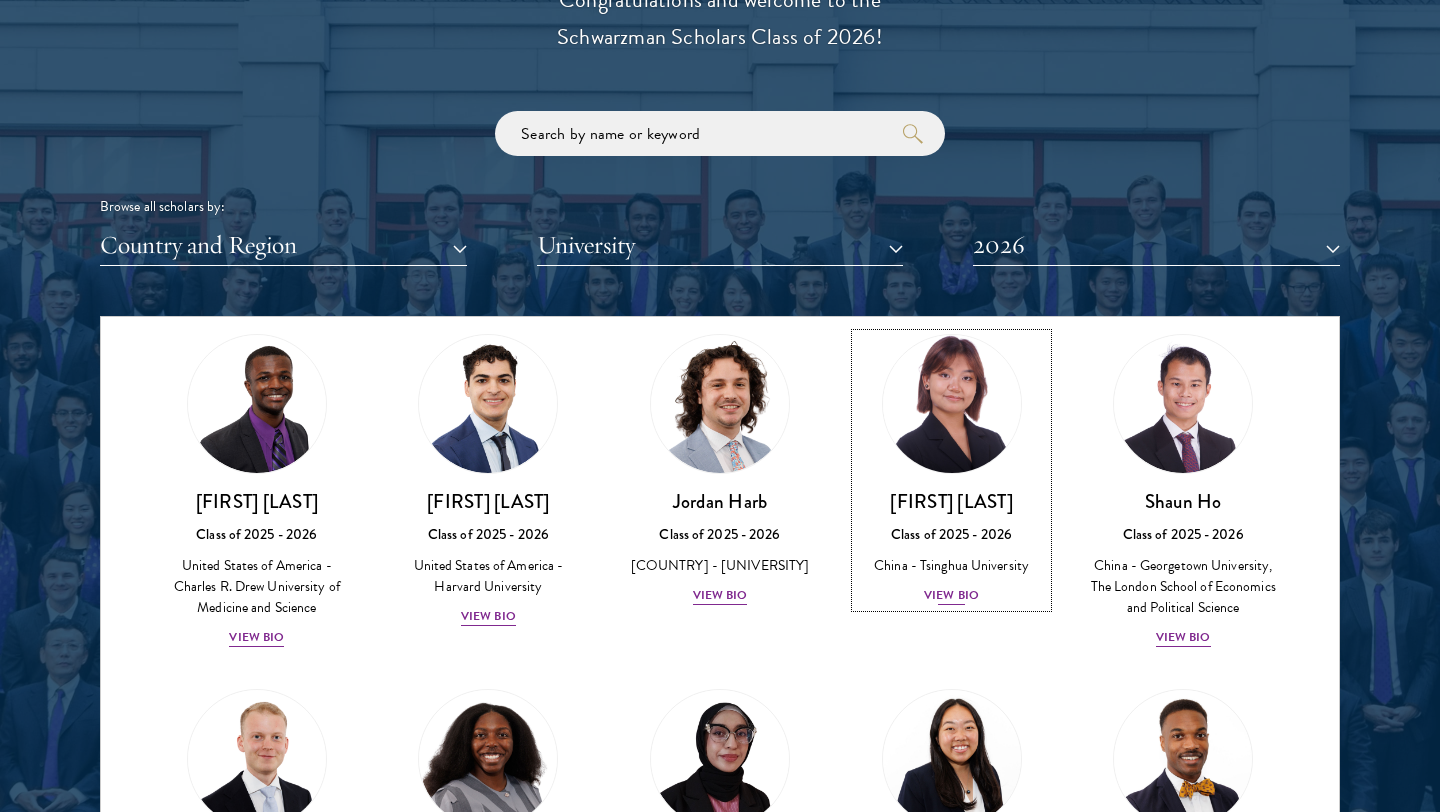 click on "View Bio" at bounding box center [951, 595] 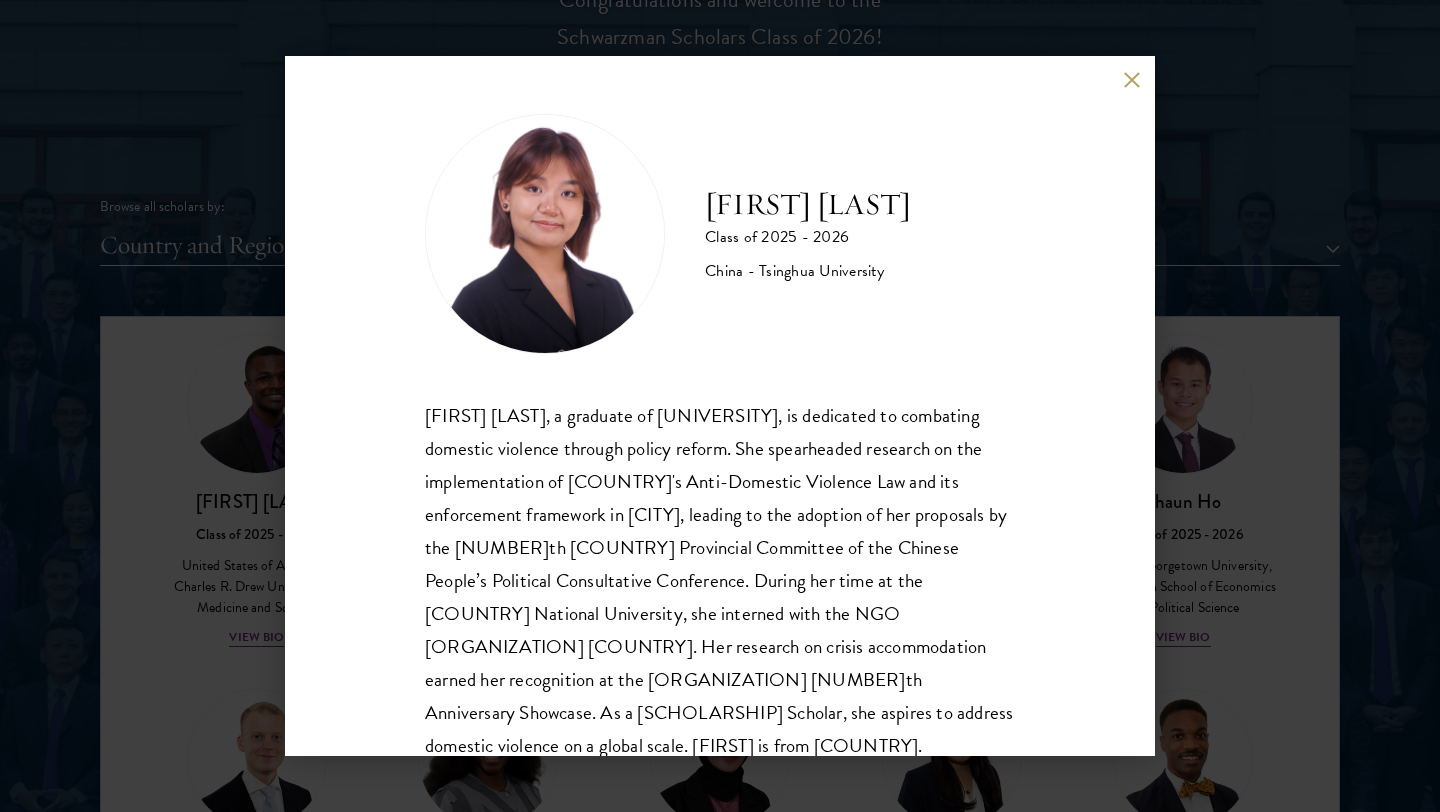 scroll, scrollTop: 69, scrollLeft: 0, axis: vertical 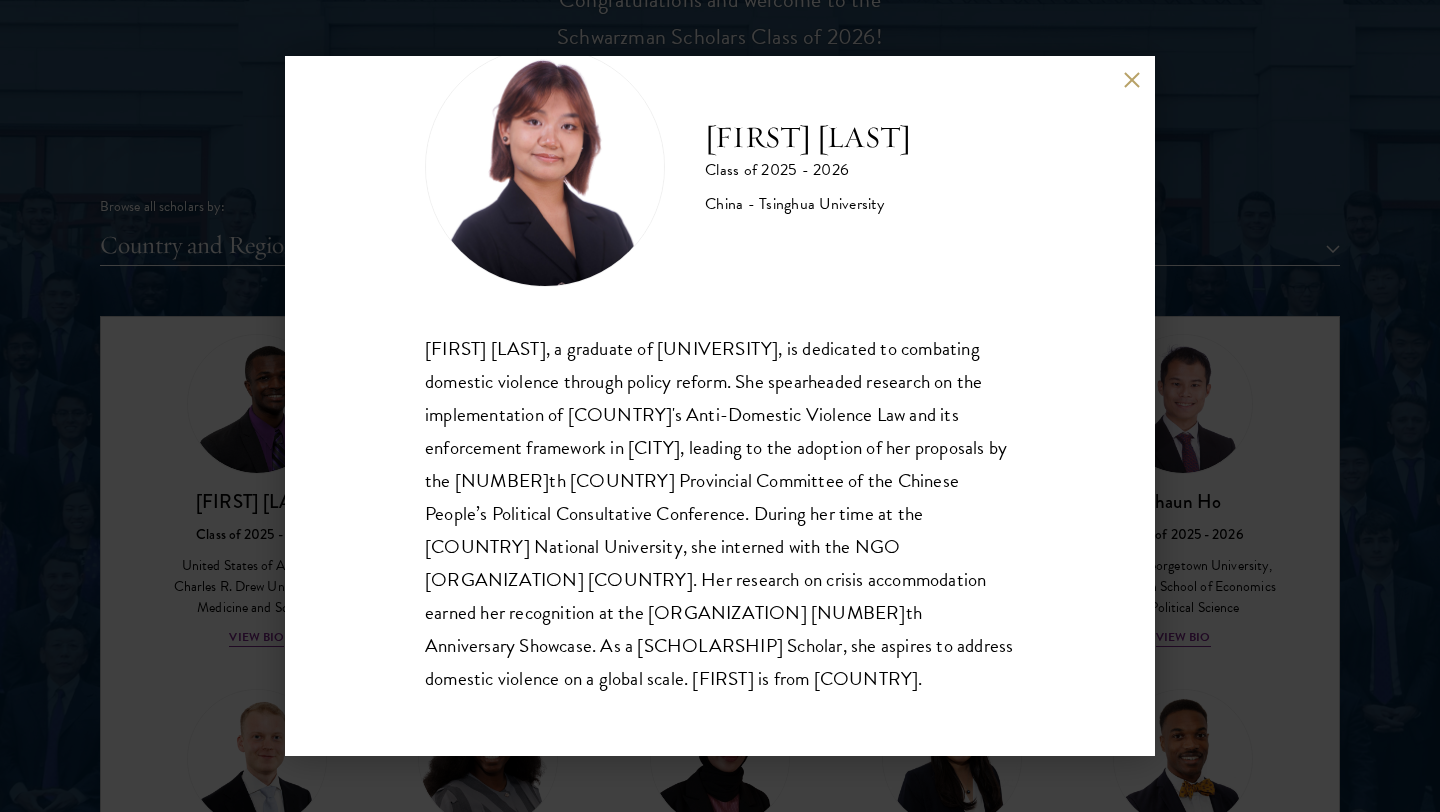 click at bounding box center (1131, 79) 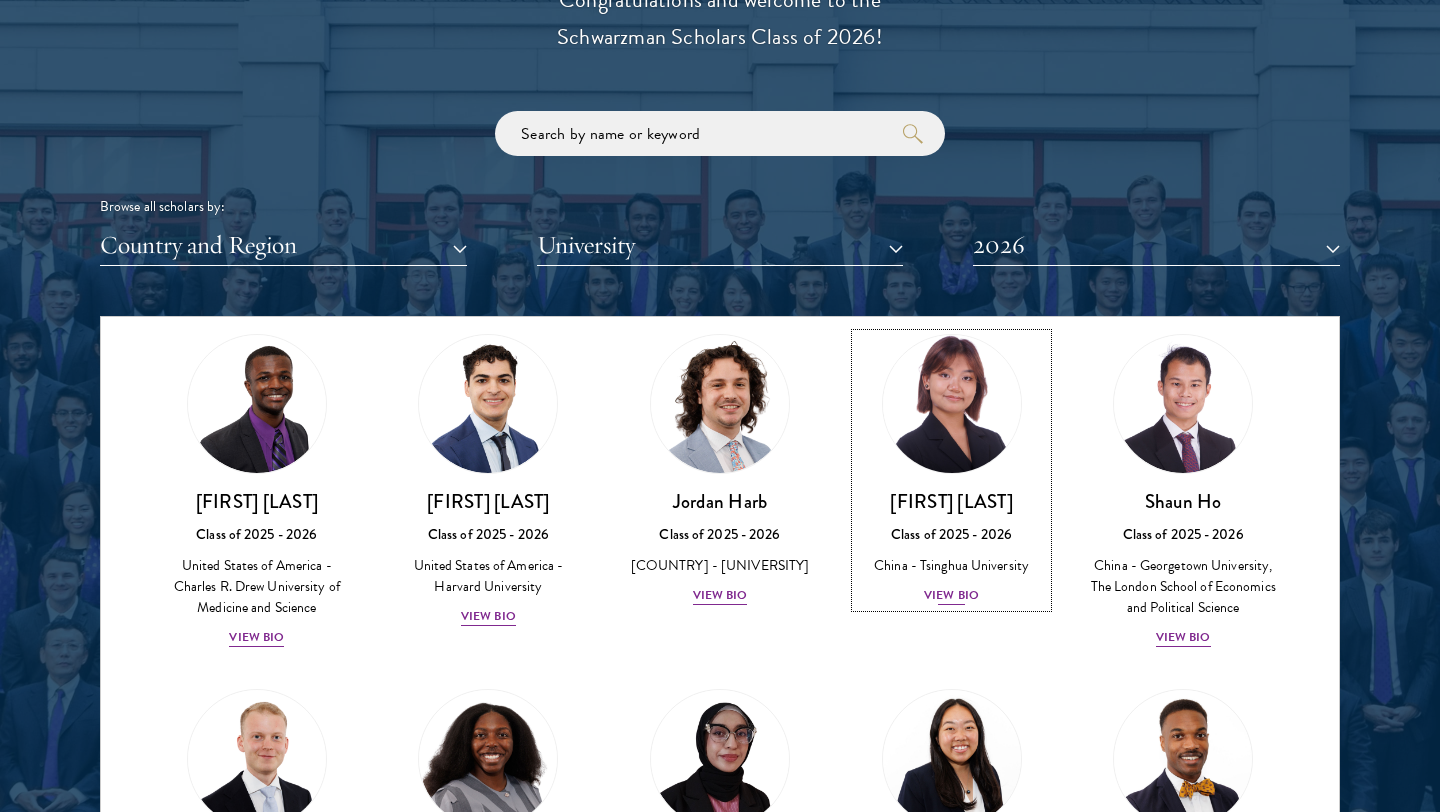 scroll, scrollTop: 4209, scrollLeft: 0, axis: vertical 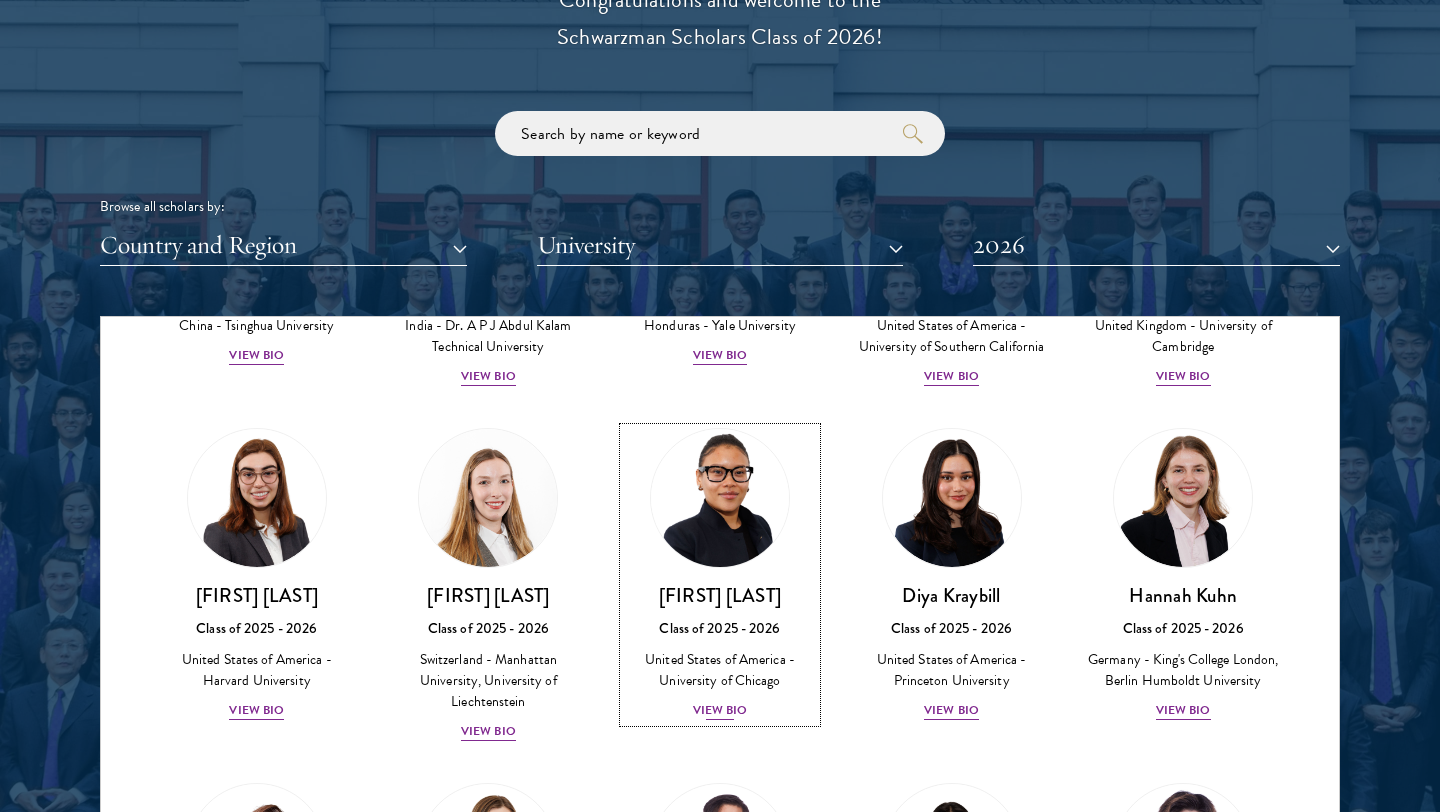 click on "View Bio" at bounding box center (720, 710) 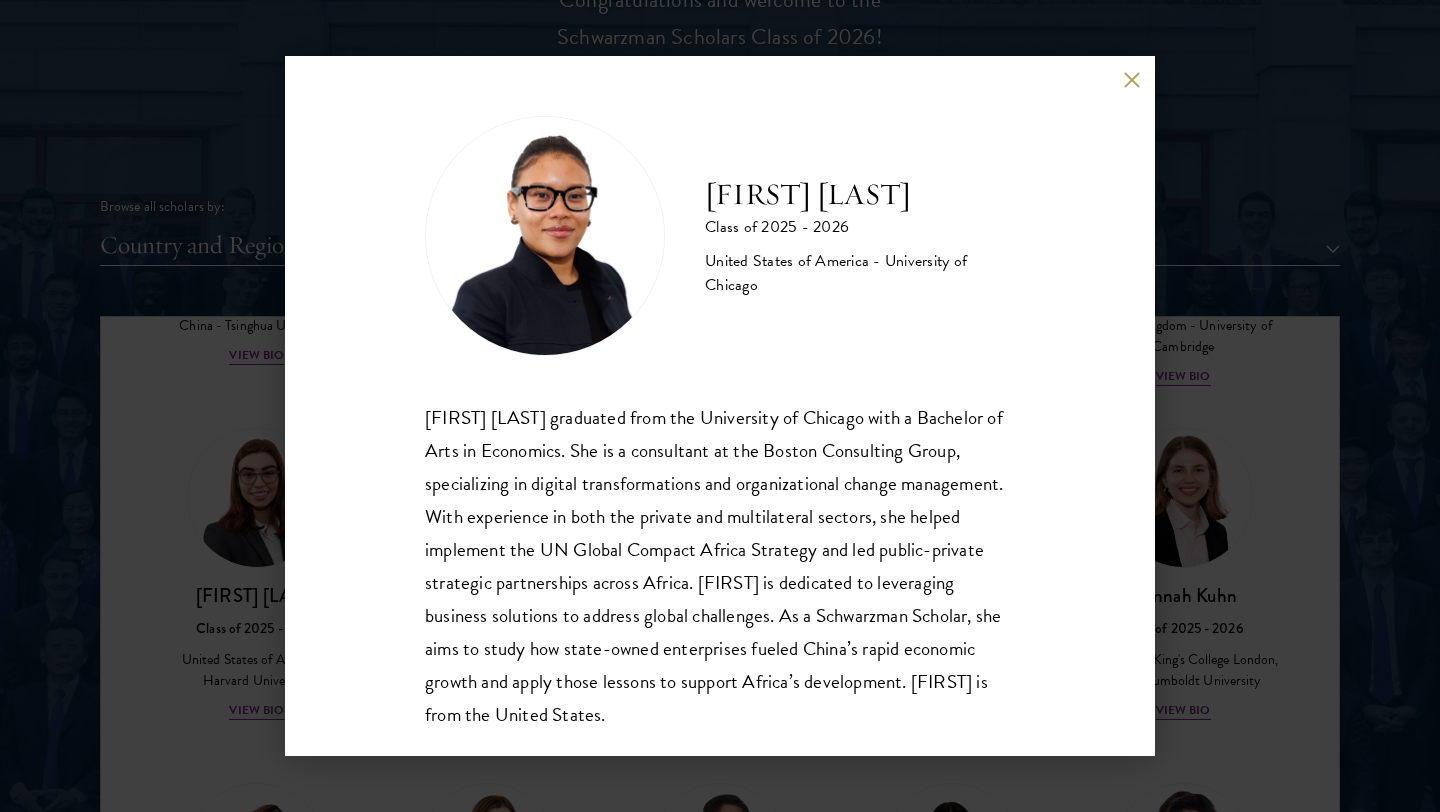 click at bounding box center [1131, 79] 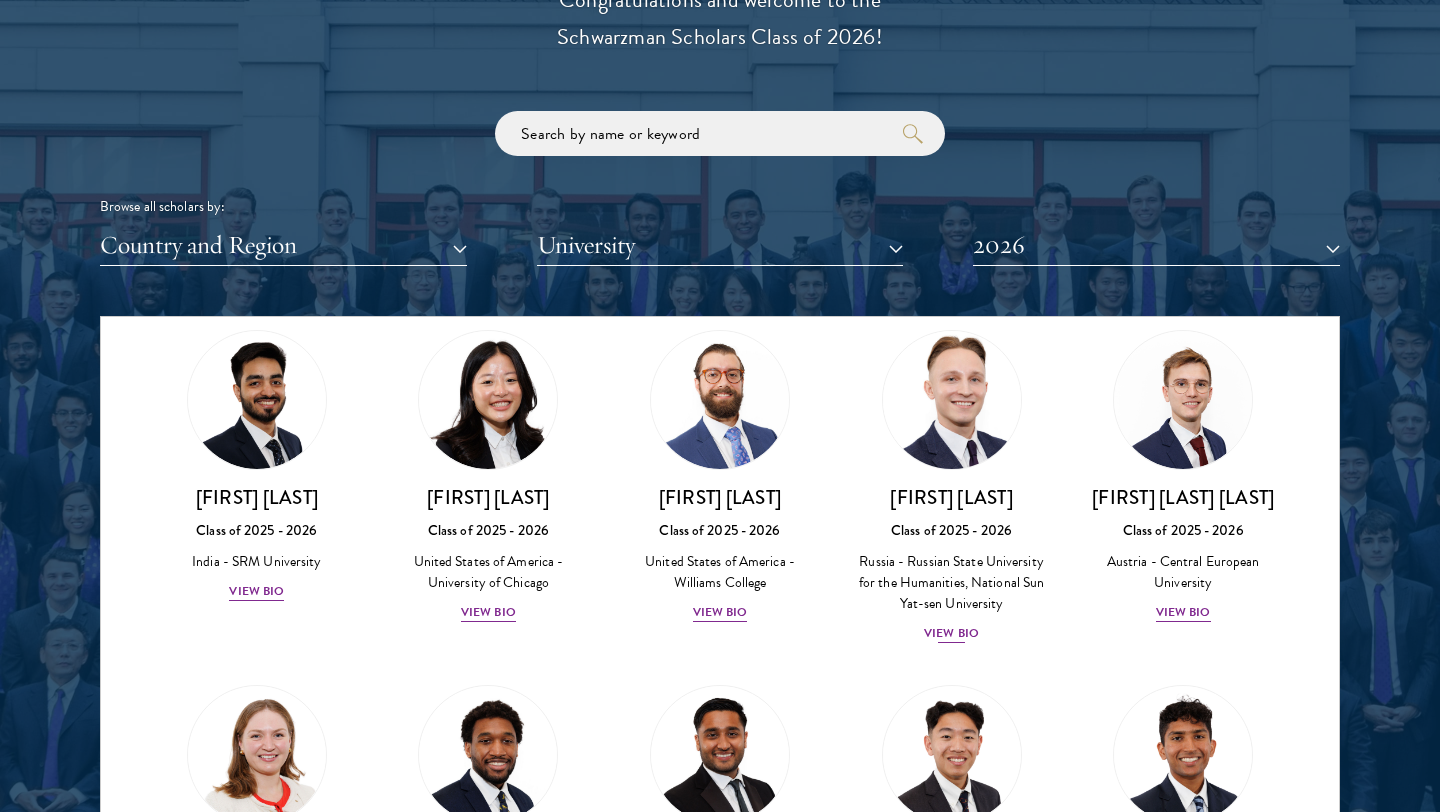 scroll, scrollTop: 7751, scrollLeft: 0, axis: vertical 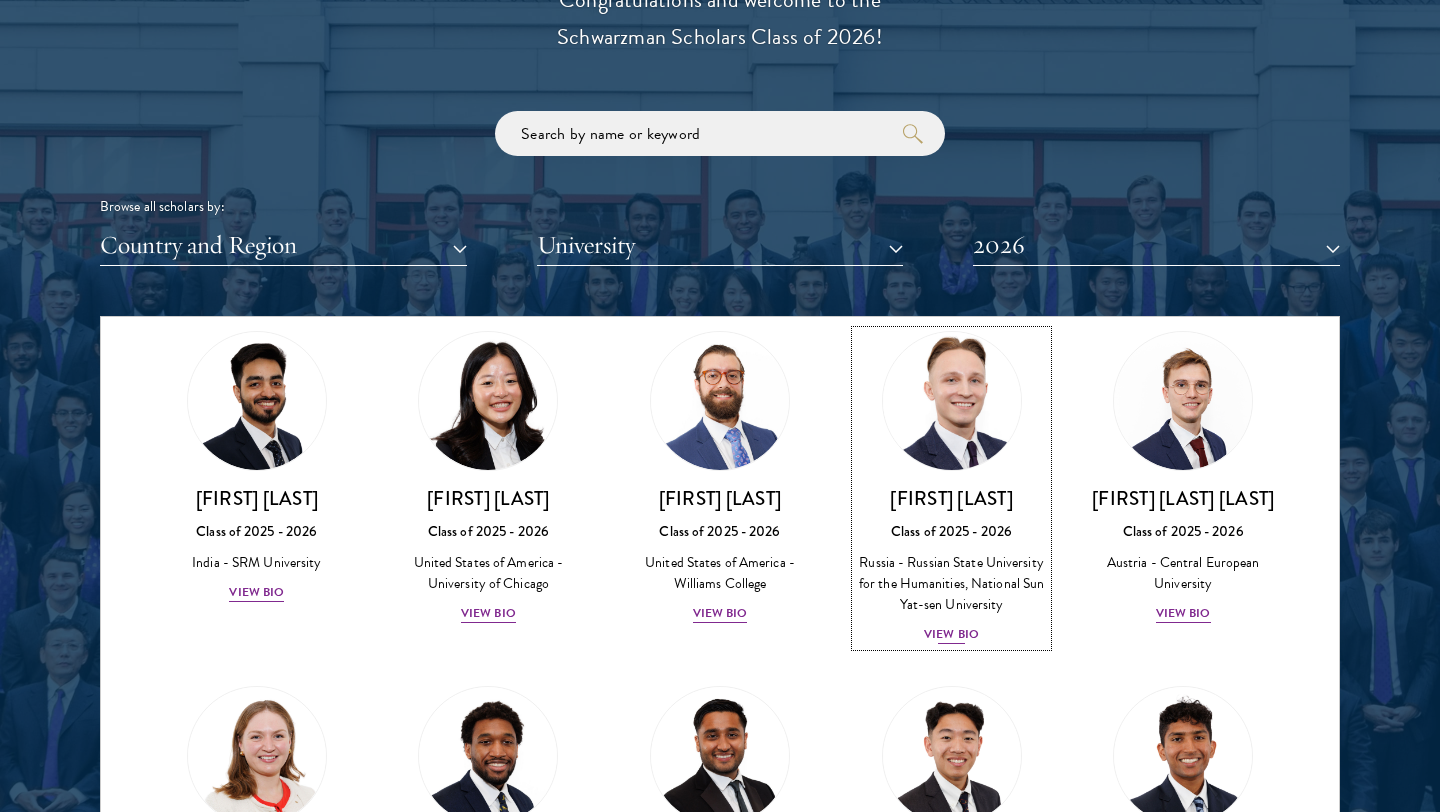 click on "View Bio" at bounding box center [951, 634] 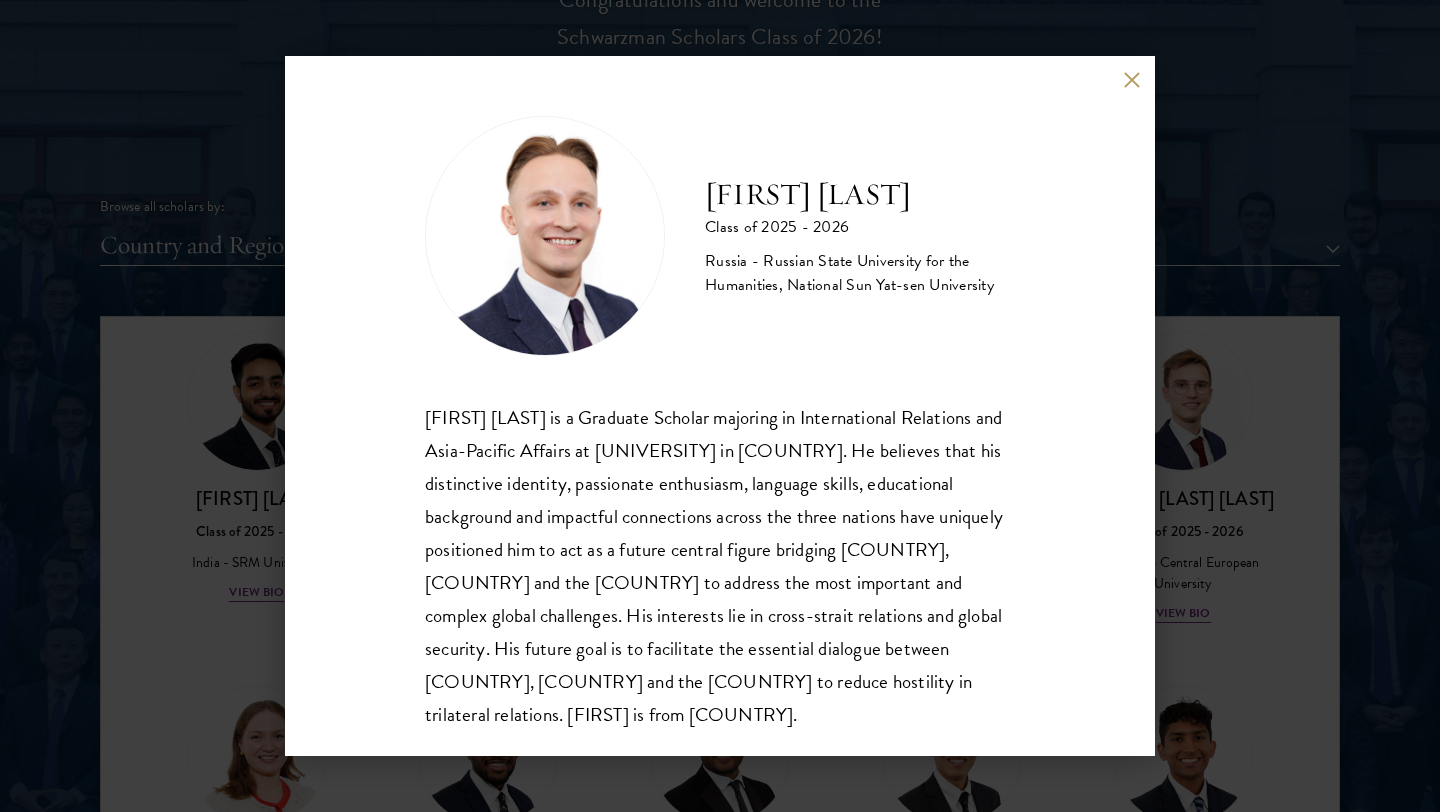 scroll, scrollTop: 2, scrollLeft: 0, axis: vertical 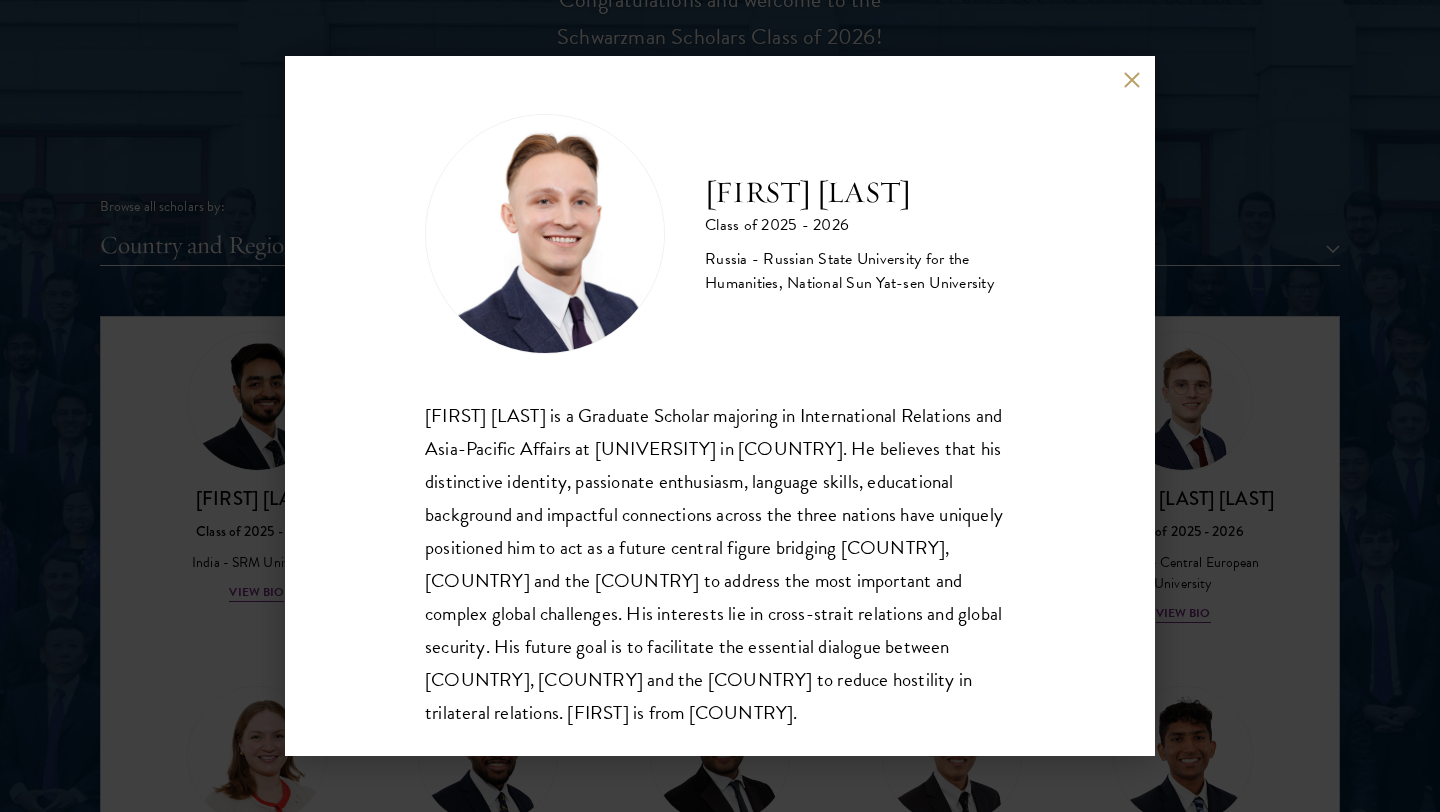 click on "[FIRST] [LAST] is a Graduate Scholar majoring in International Relations and Asia-Pacific Affairs at [UNIVERSITY] in [COUNTRY]. He believes that his distinctive identity, passionate enthusiasm, language skills, educational background and impactful connections across the three nations have uniquely positioned him to act as a future central figure bridging [COUNTRY], [COUNTRY] and the [COUNTRY] to address the most important and complex global challenges. His interests lie in cross-strait relations and global security. His future goal is to facilitate the essential dialogue between [COUNTRY], [COUNTRY] and the [COUNTRY] to reduce hostility in trilateral relations. [FIRST] is from [COUNTRY]." at bounding box center (720, 564) 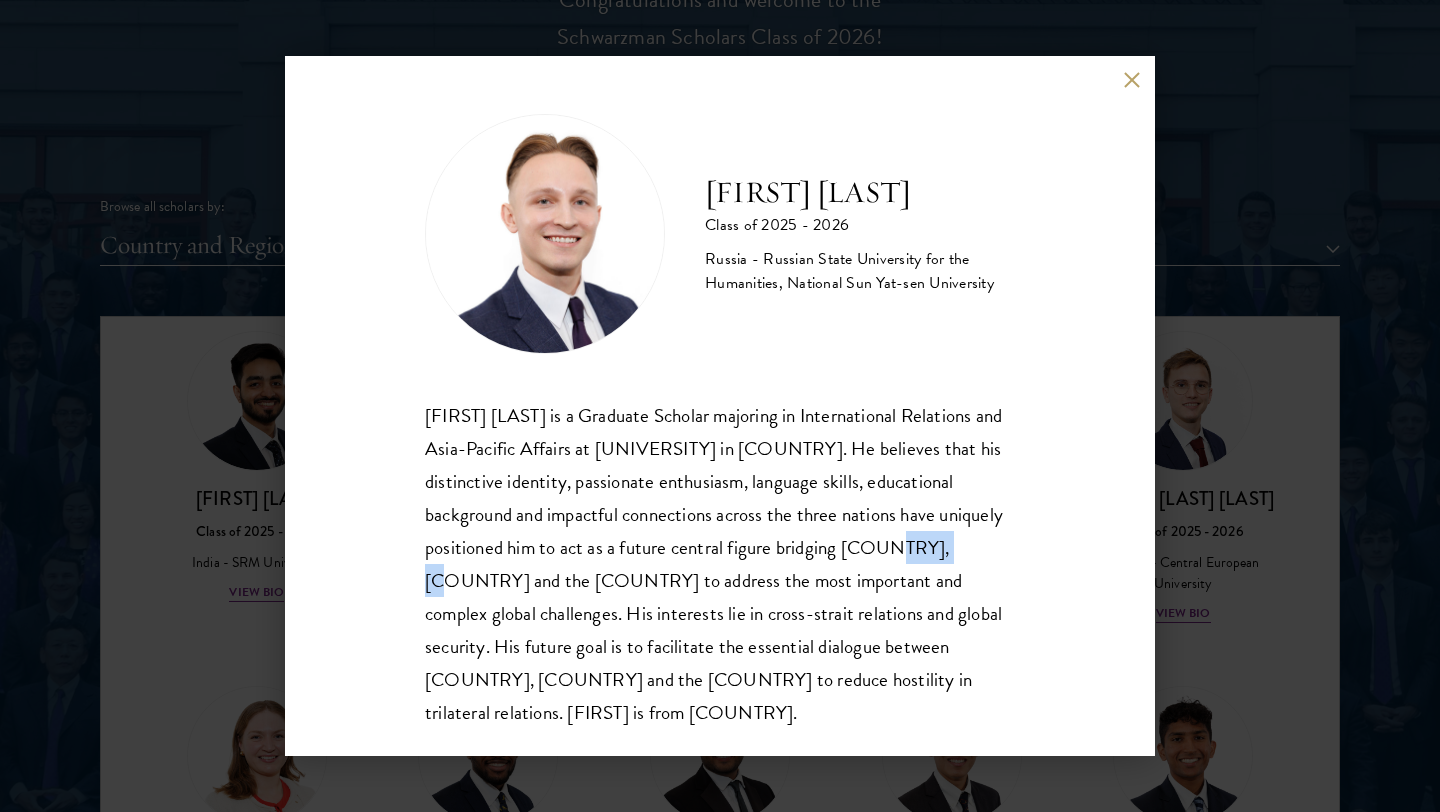 click on "[FIRST] [LAST] is a Graduate Scholar majoring in International Relations and Asia-Pacific Affairs at [UNIVERSITY] in [COUNTRY]. He believes that his distinctive identity, passionate enthusiasm, language skills, educational background and impactful connections across the three nations have uniquely positioned him to act as a future central figure bridging [COUNTRY], [COUNTRY] and the [COUNTRY] to address the most important and complex global challenges. His interests lie in cross-strait relations and global security. His future goal is to facilitate the essential dialogue between [COUNTRY], [COUNTRY] and the [COUNTRY] to reduce hostility in trilateral relations. [FIRST] is from [COUNTRY]." at bounding box center [720, 564] 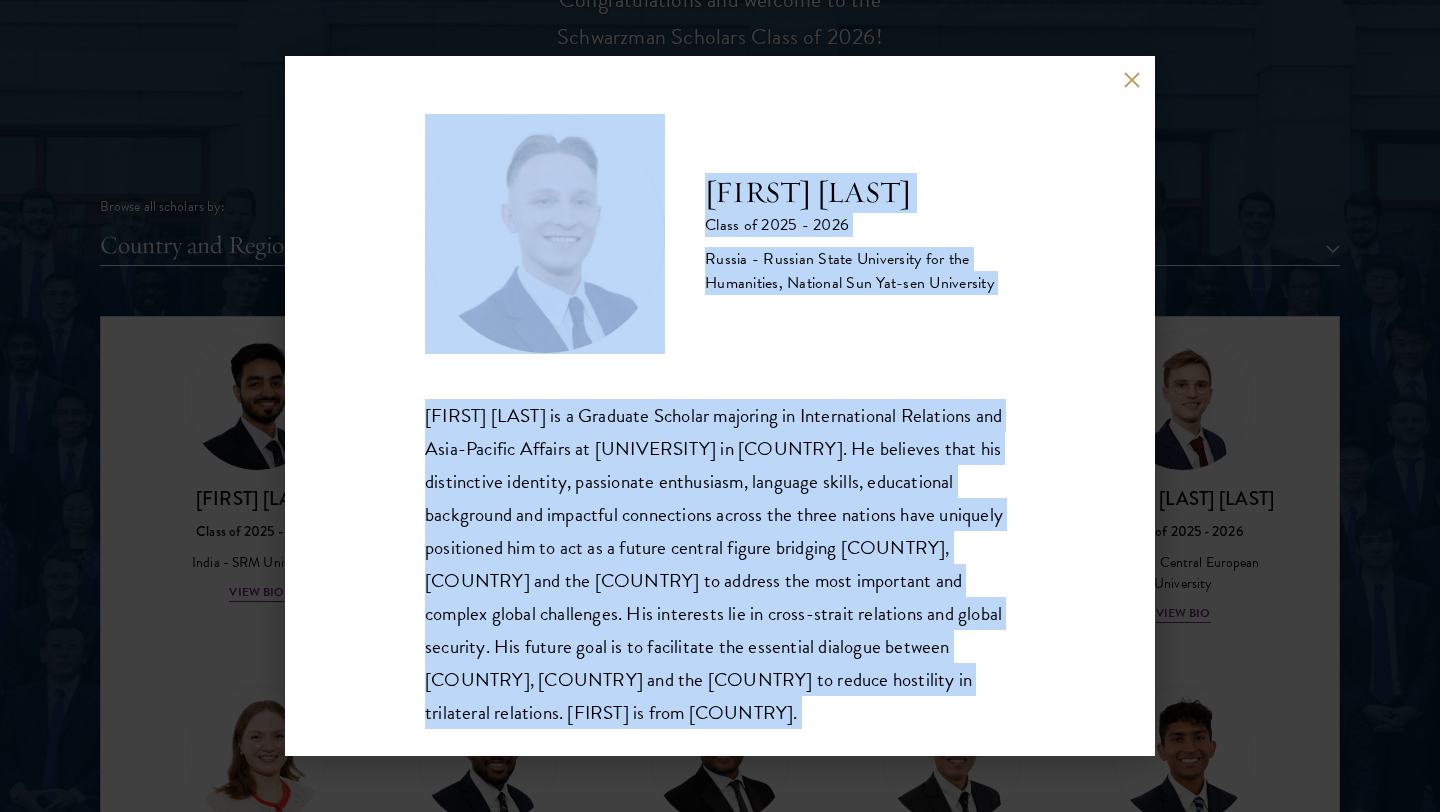 copy on "About
Overview
Leadership
Donors
Program Experience
Overview
Curriculum
Student Life
Faculty & Guest Speakers
Scholars
Admissions
Overview
Application Instructions
Information Sessions
Alumni
News
STAY UPDATED
Apply
Follow Schwarzman Scholars
Scholars
Join a diverse community committed to global progress.
Leaders of Tomorrow
Schwarzman Scholars selects students of demonstrated academic excellence from different countries, cultures and socioeconomic backgrounds.
Schwarzman Scholars Program Takeaways
104
countries
459
universities
25
industries
Scholar Directory
Congratulations and welcome to the
Schwarzman Scholars Class of 2026!
Browse all scholars by:
Country and Region
All Countries and Regions
Afghanistan
Antigua and Barbuda
Argentina
Arm..." 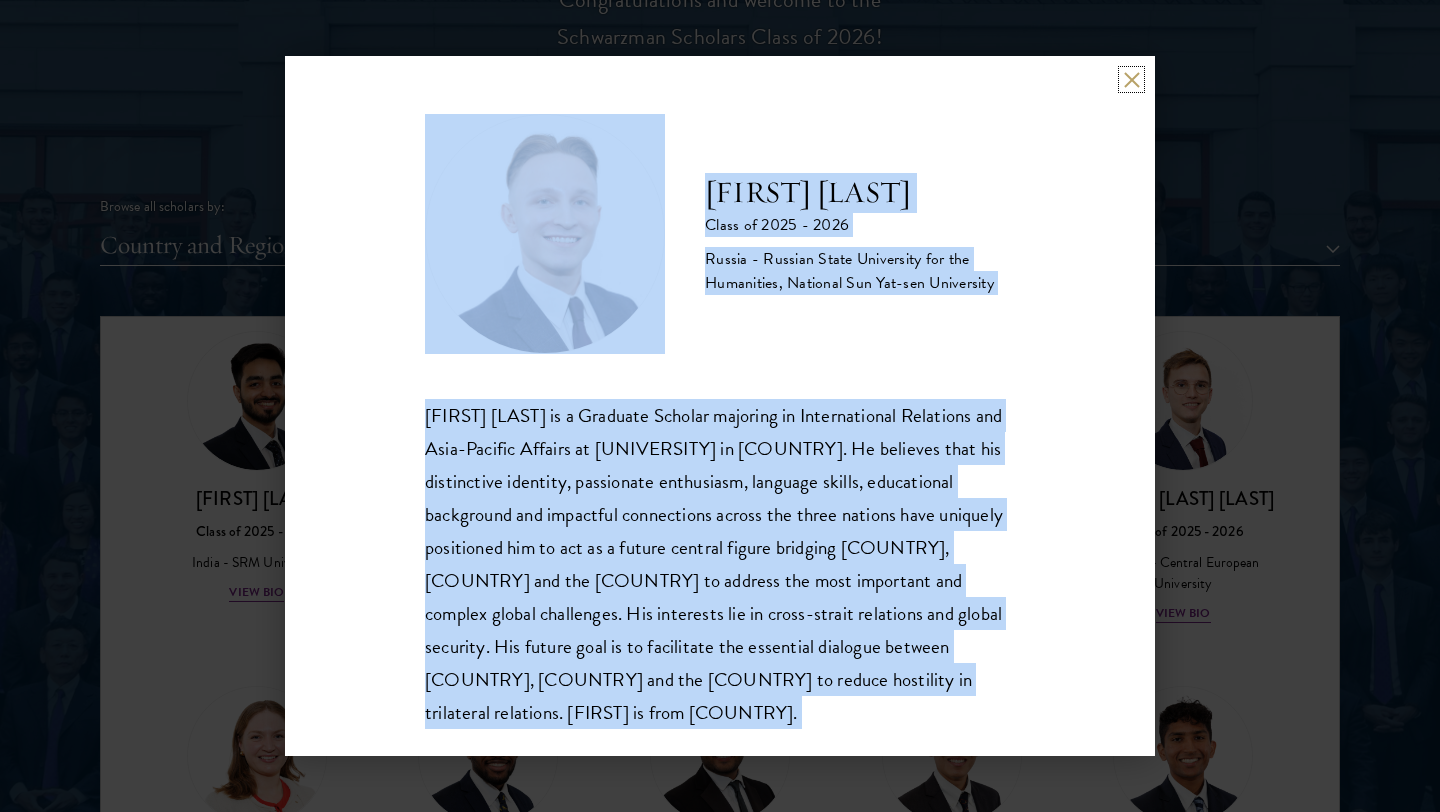 click at bounding box center (1131, 79) 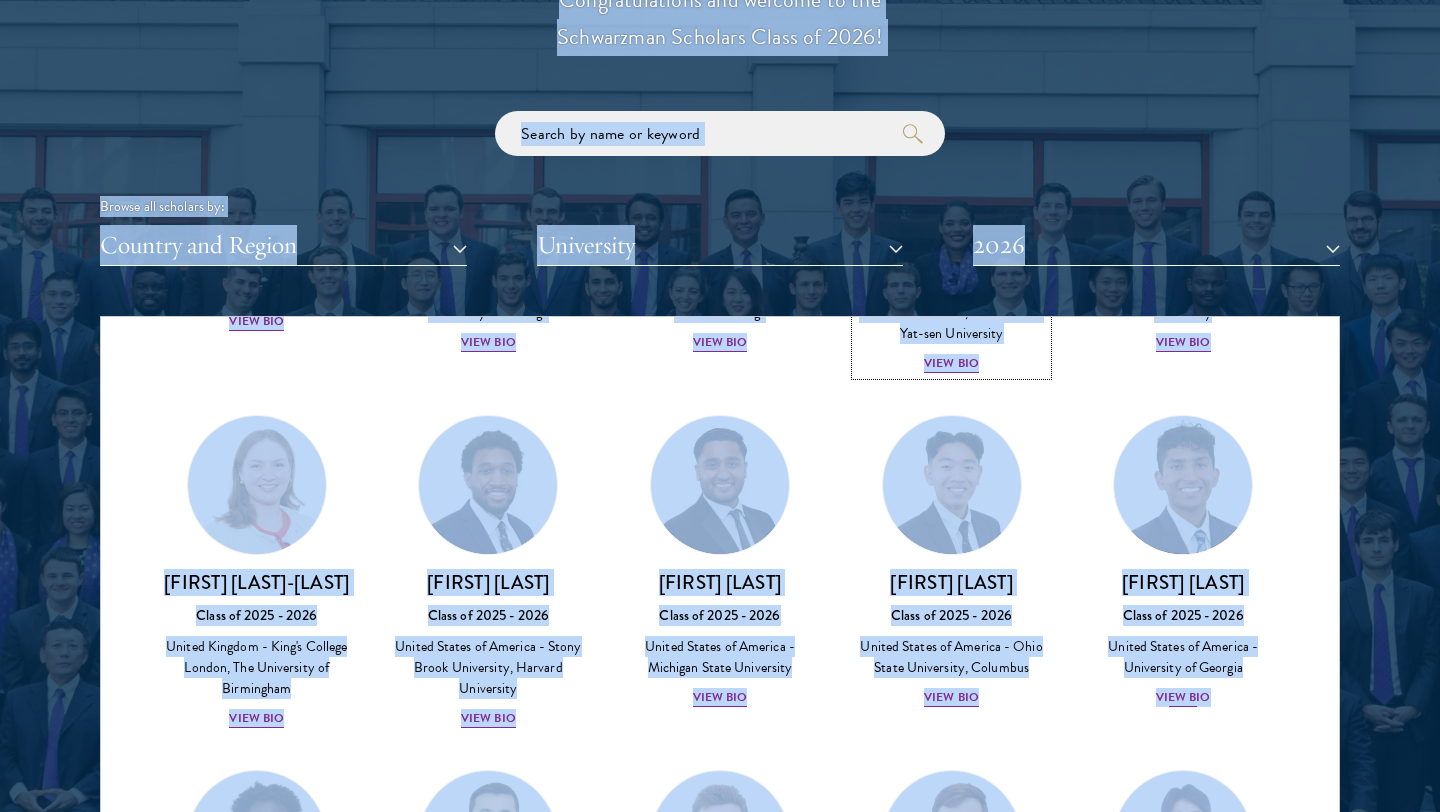 scroll, scrollTop: 8024, scrollLeft: 0, axis: vertical 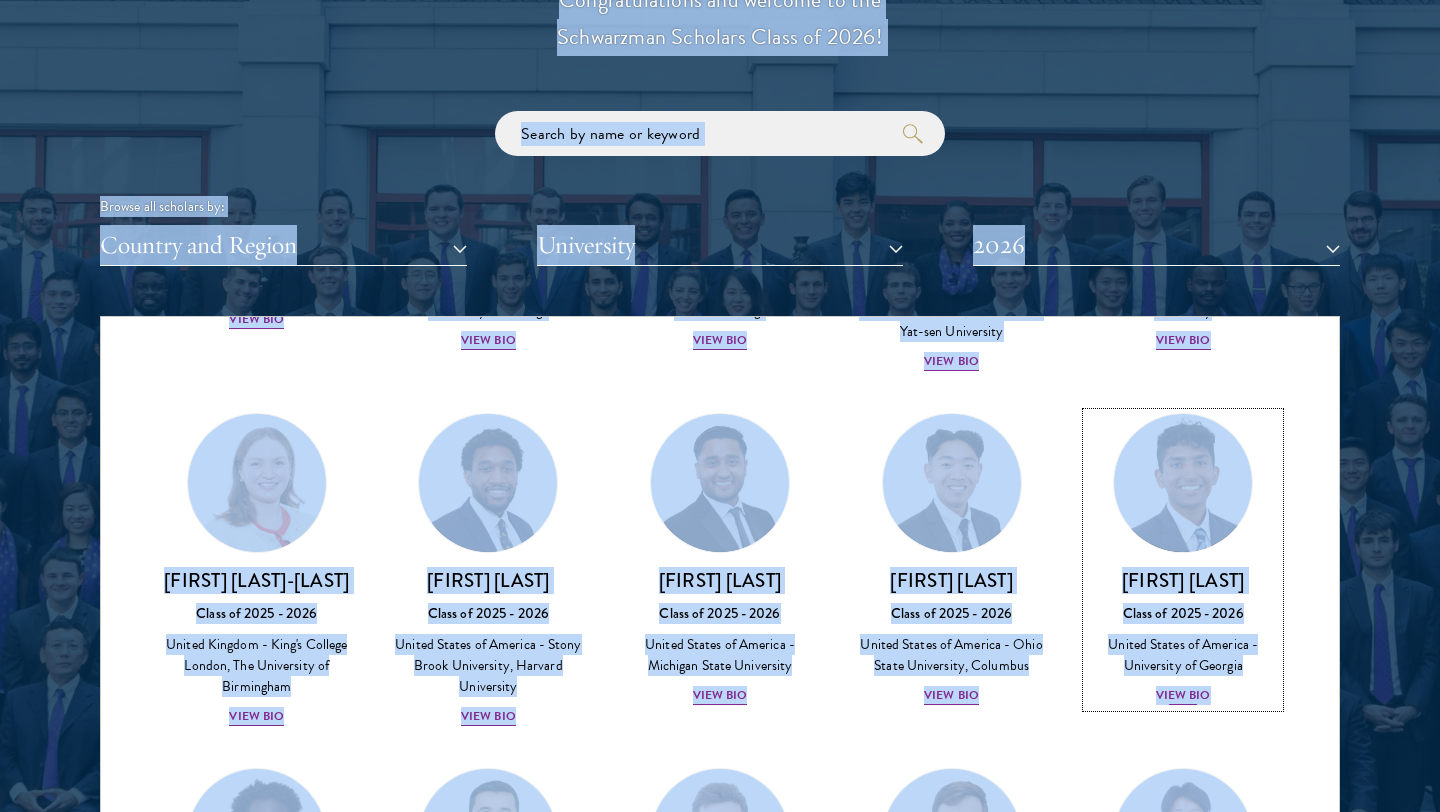 click on "View Bio" at bounding box center (1183, 695) 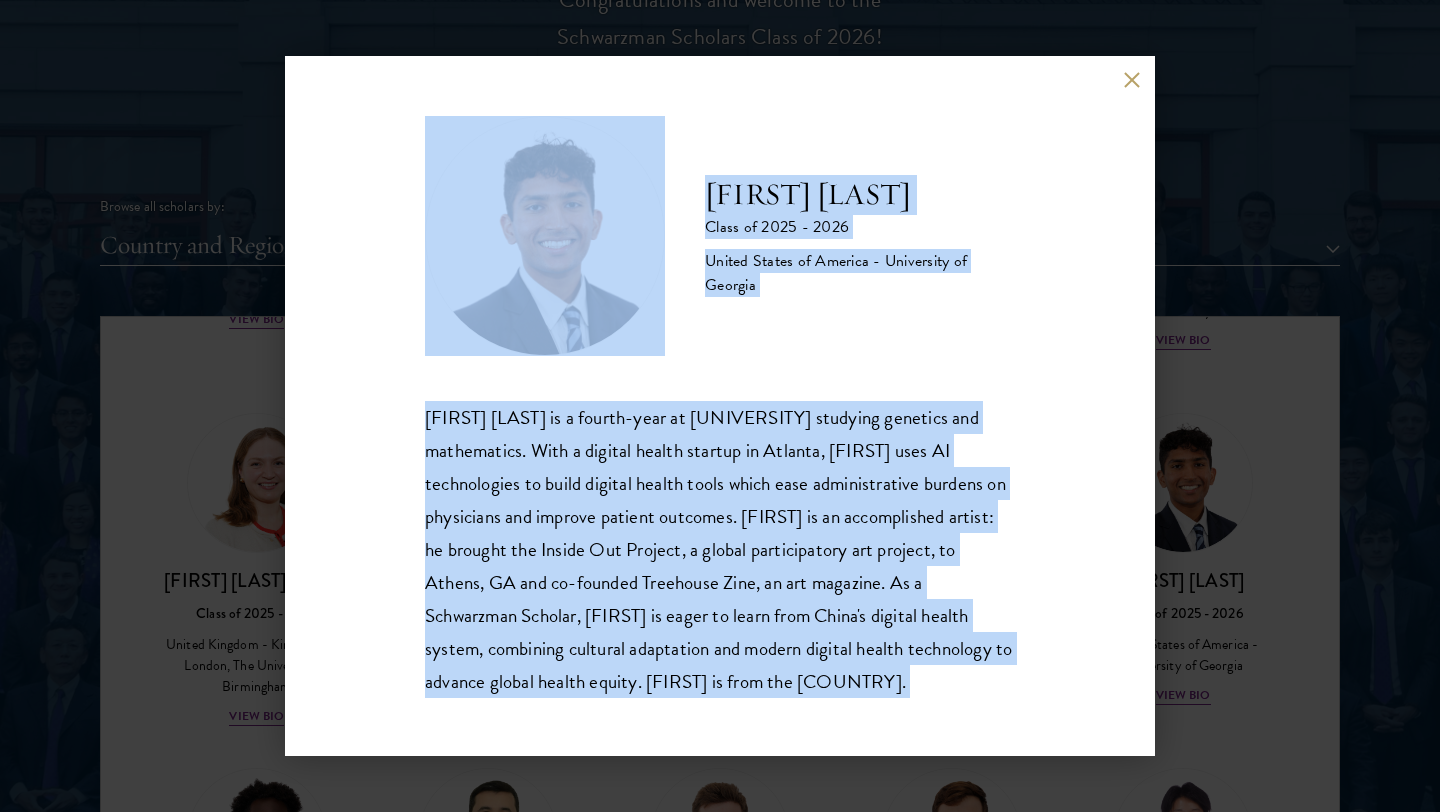 click at bounding box center (1131, 79) 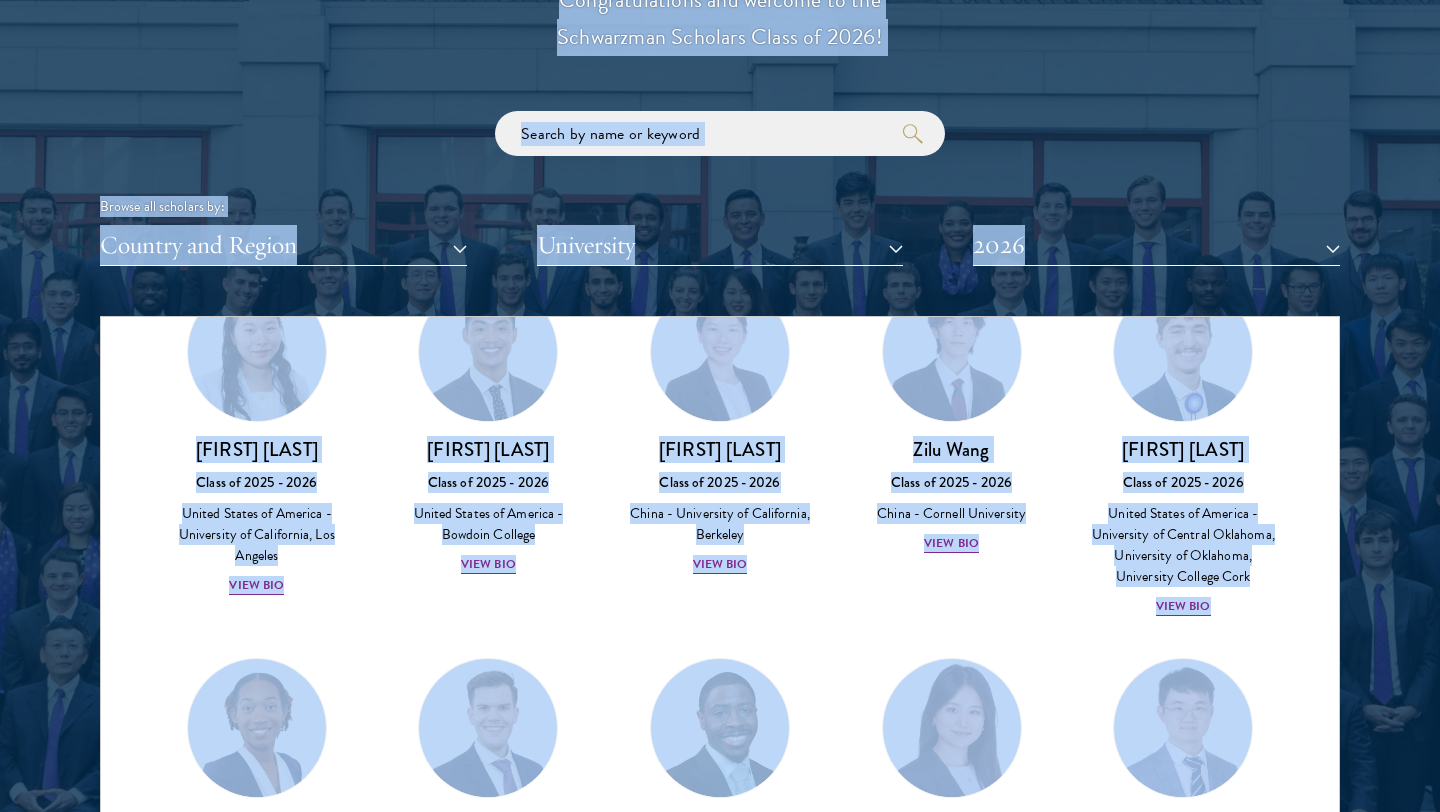 scroll, scrollTop: 8887, scrollLeft: 0, axis: vertical 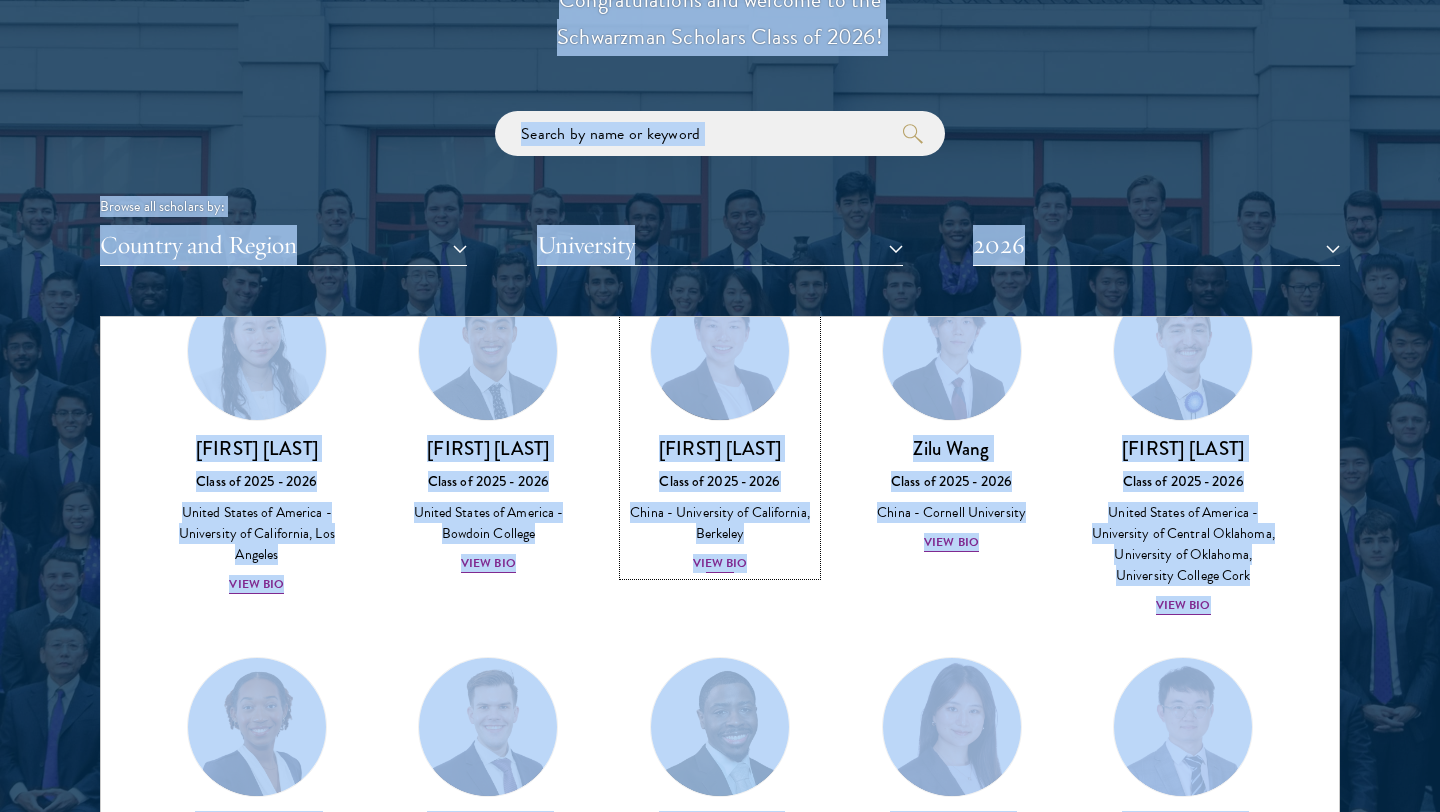 click on "View Bio" at bounding box center [720, 563] 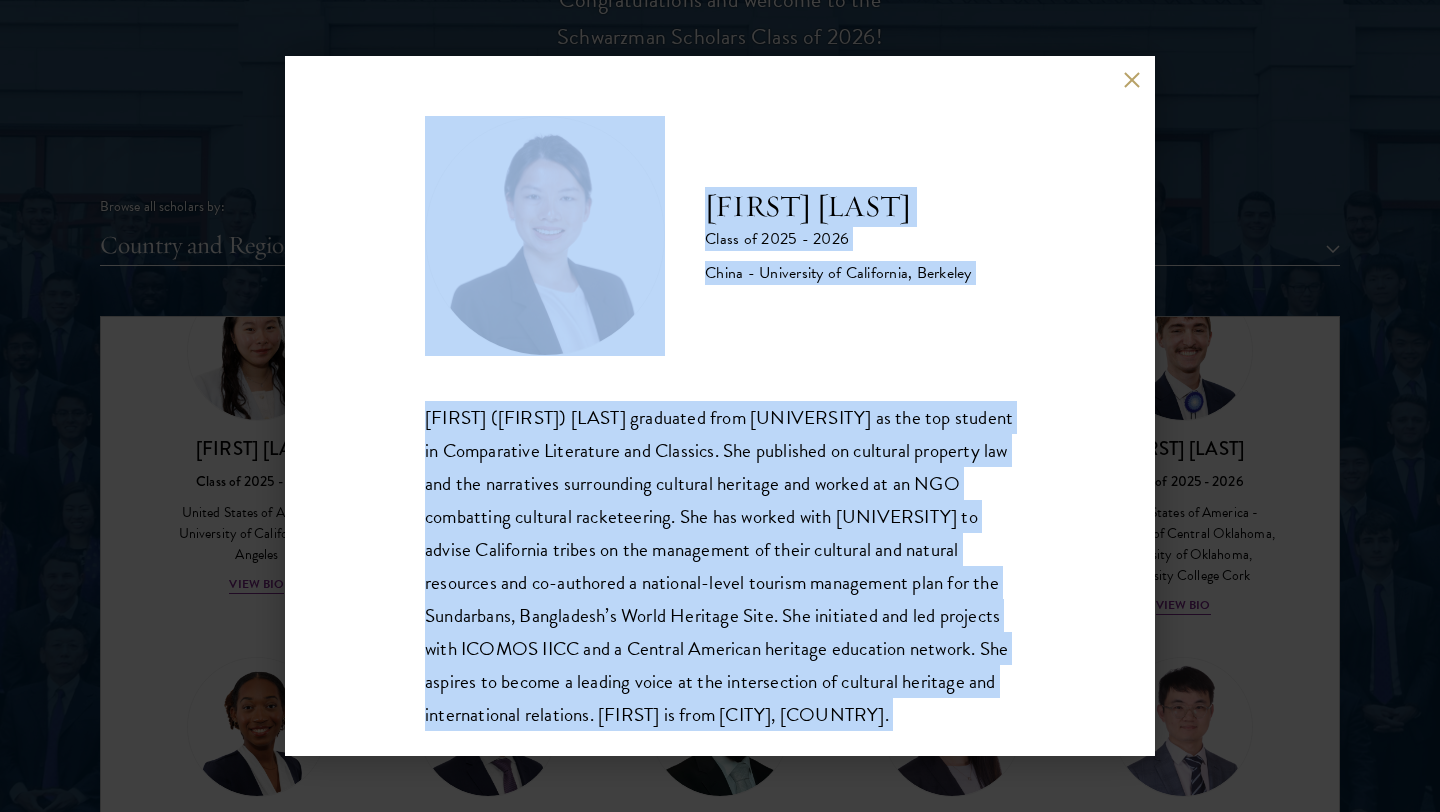 click on "[FIRST] ([FIRST]) [LAST] graduated from [UNIVERSITY] as the top student in Comparative Literature and Classics. She published on cultural property law and the narratives surrounding cultural heritage and worked at an NGO combatting cultural racketeering. She has worked with [UNIVERSITY] to advise California tribes on the management of their cultural and natural resources and co-authored a national-level tourism management plan for the Sundarbans, Bangladesh’s World Heritage Site. She initiated and led projects with ICOMOS IICC and a Central American heritage education network. She aspires to become a leading voice at the intersection of cultural heritage and international relations. [FIRST] is from [CITY], [COUNTRY]." at bounding box center (720, 566) 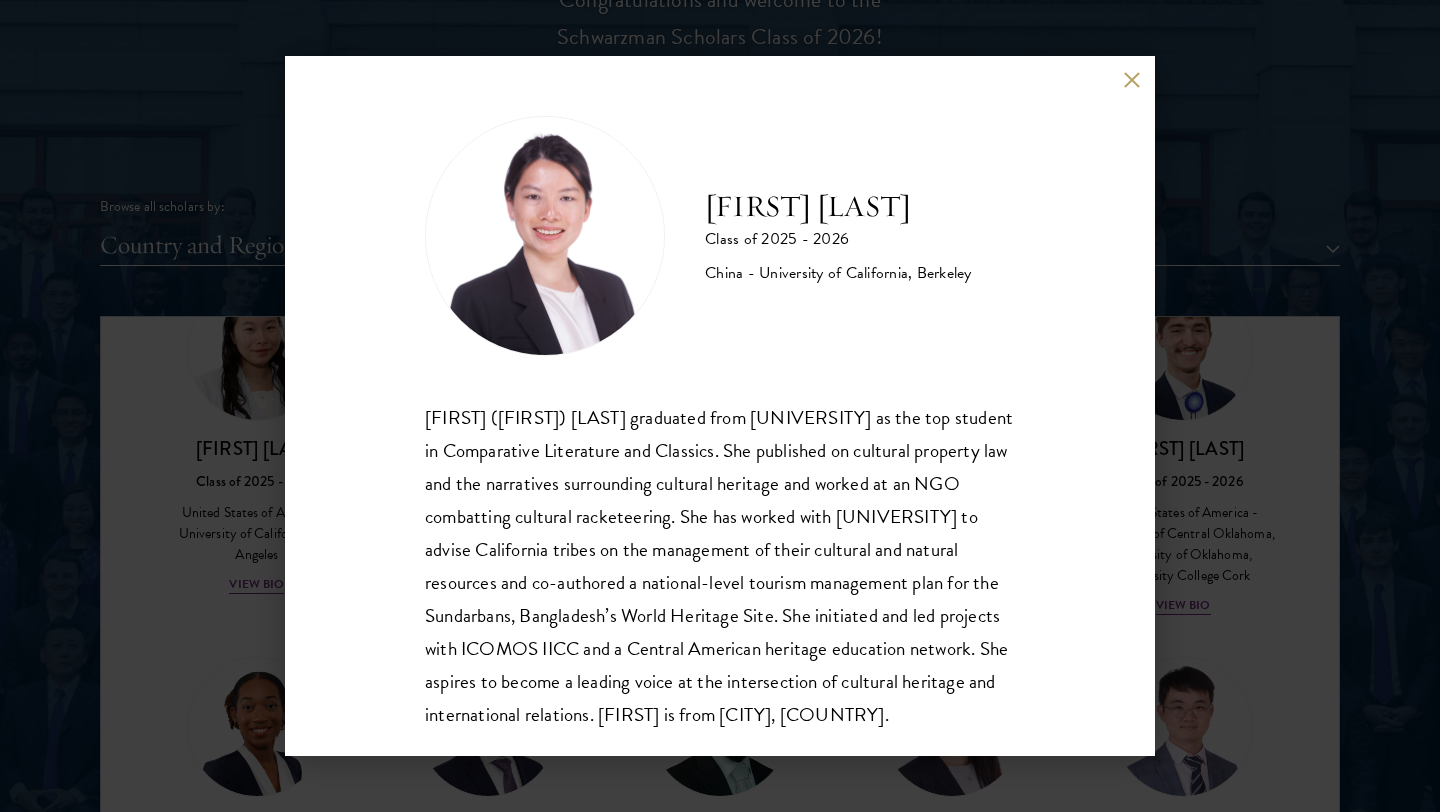 scroll, scrollTop: 35, scrollLeft: 0, axis: vertical 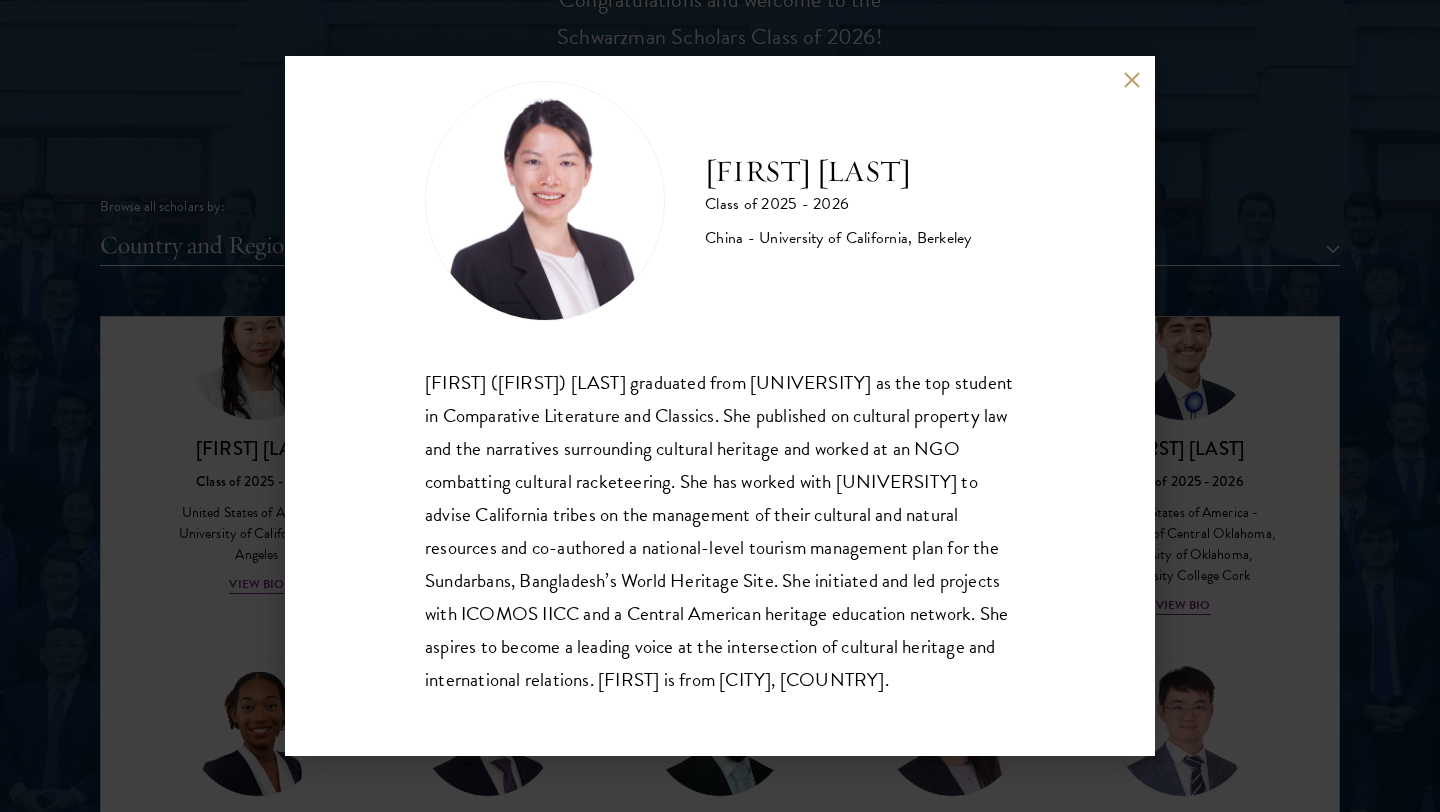 drag, startPoint x: 415, startPoint y: 410, endPoint x: 952, endPoint y: 716, distance: 618.06555 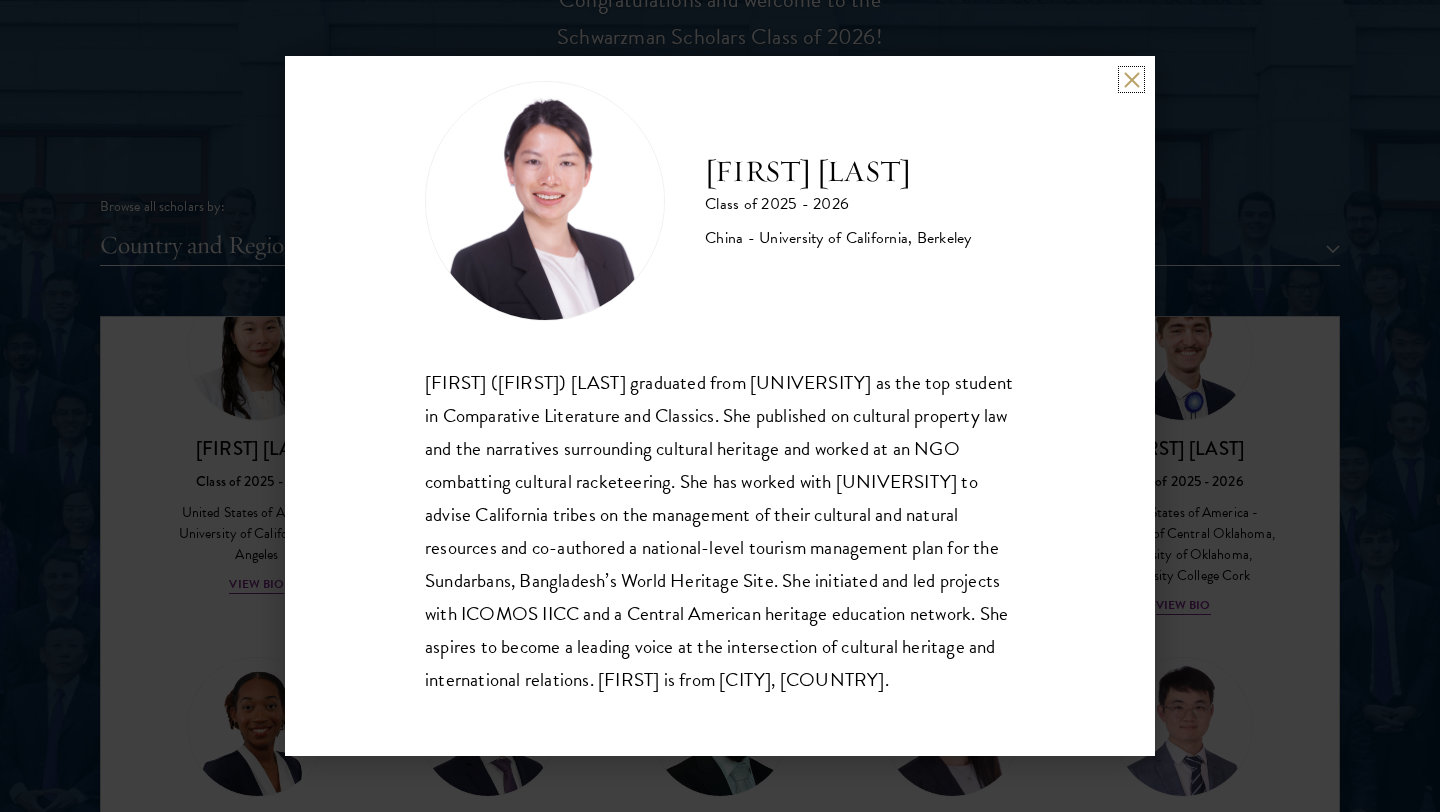 click at bounding box center (1131, 79) 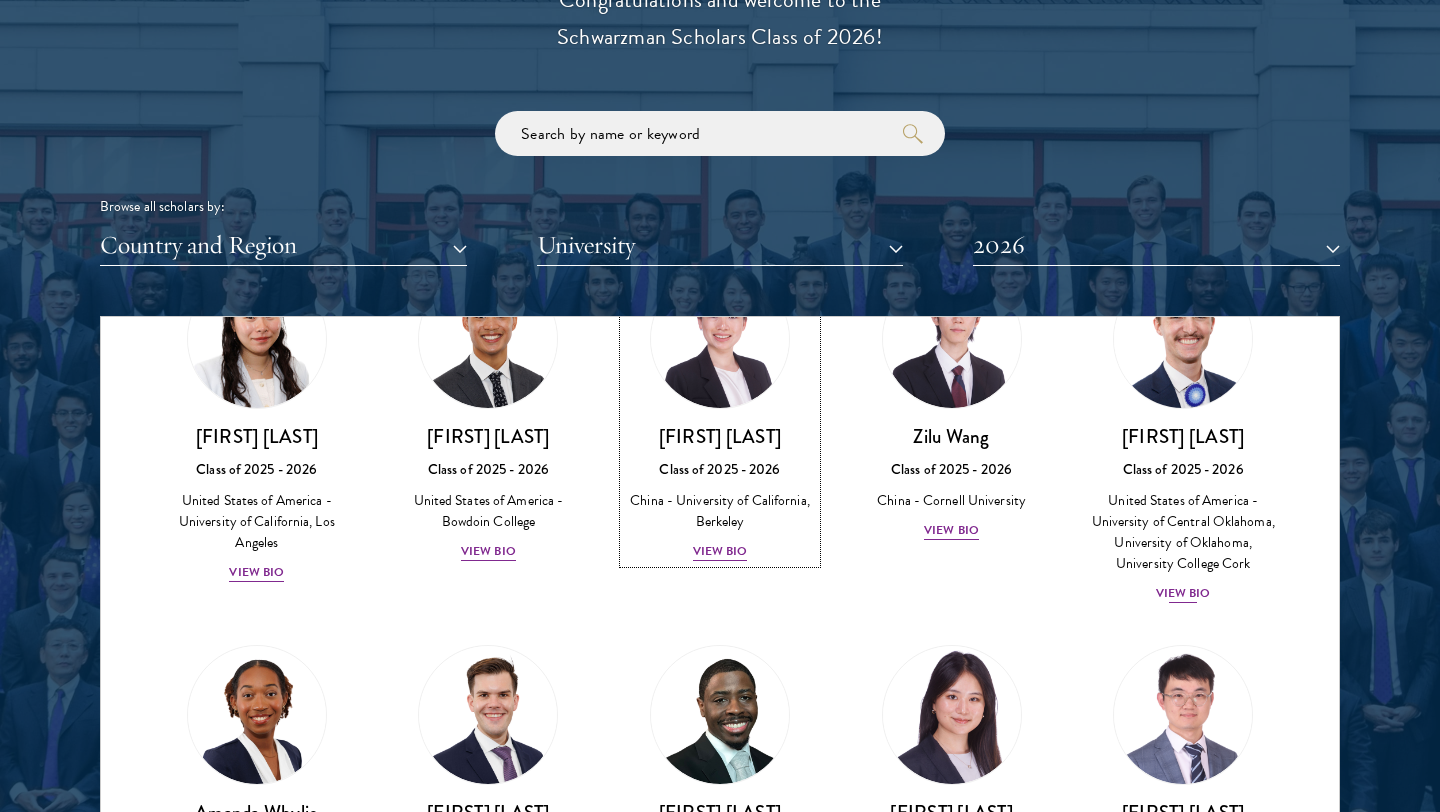 scroll, scrollTop: 8916, scrollLeft: 0, axis: vertical 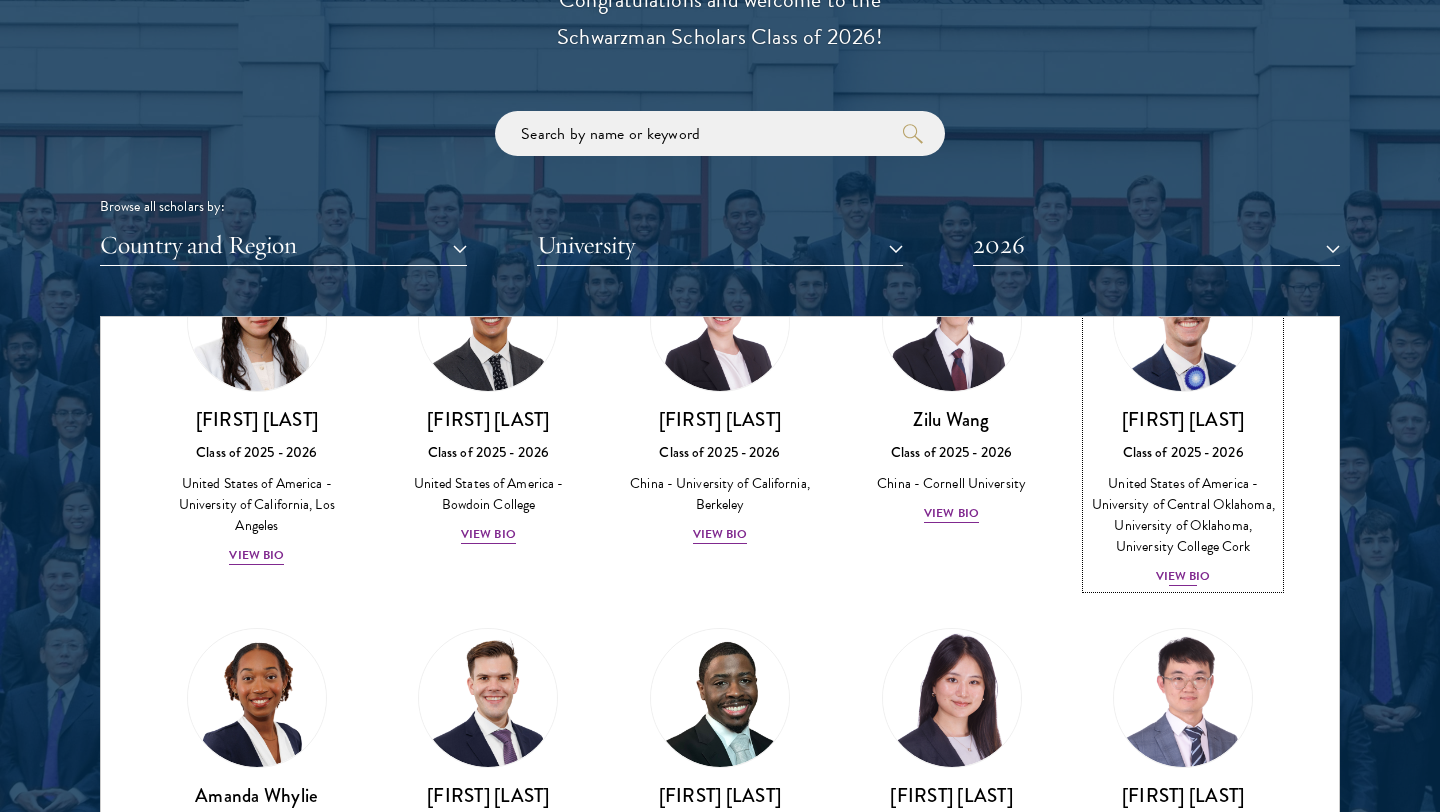 click on "View Bio" at bounding box center (1183, 576) 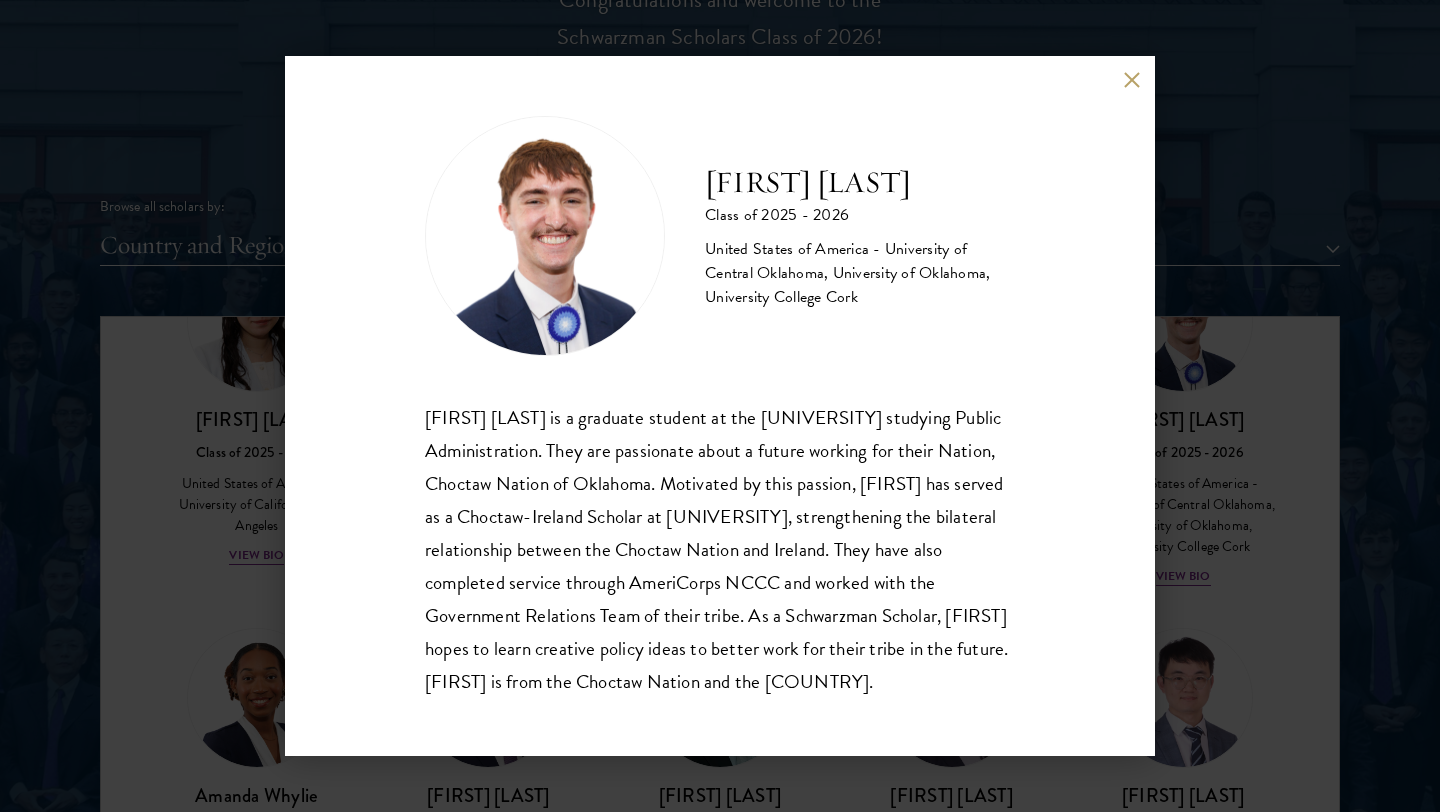 scroll, scrollTop: 2, scrollLeft: 0, axis: vertical 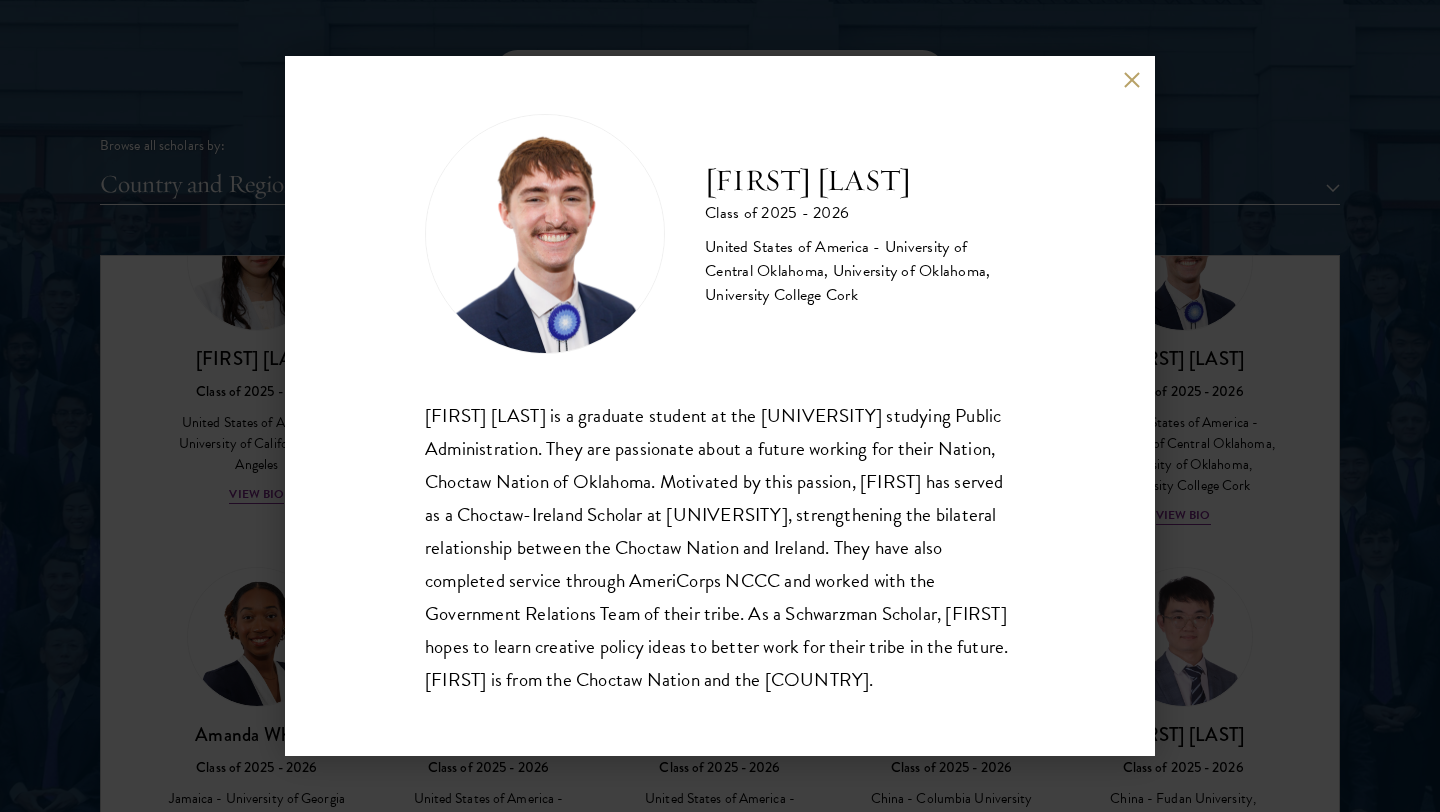 type 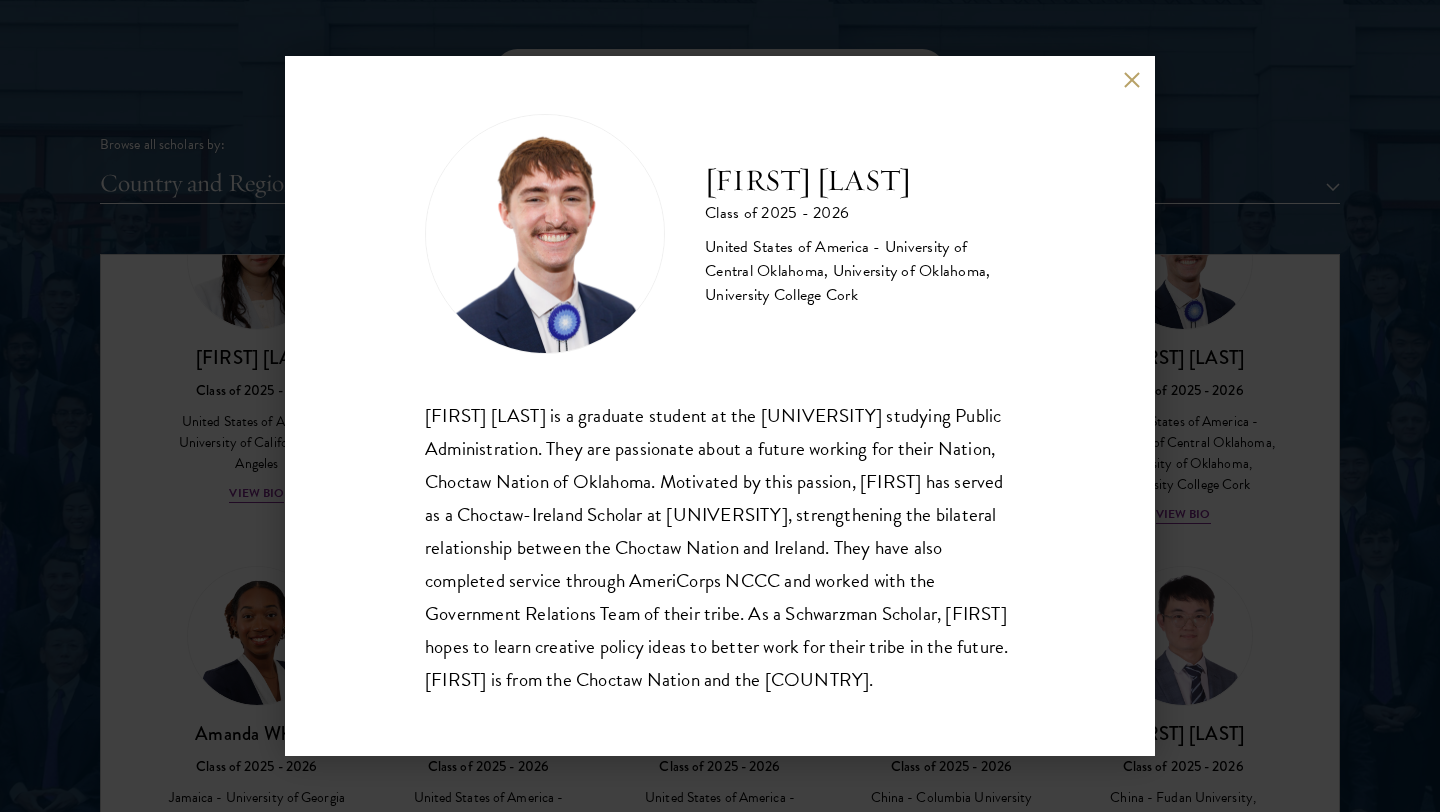 click on "[FIRST] [LAST] is a graduate student at the [UNIVERSITY] studying Public Administration. They are passionate about a future working for their Nation, Choctaw Nation of Oklahoma. Motivated by this passion, [FIRST] has served as a Choctaw-Ireland Scholar at [UNIVERSITY], strengthening the bilateral relationship between the Choctaw Nation and Ireland. They have also completed service through AmeriCorps NCCC and worked with the Government Relations Team of their tribe. As a Schwarzman Scholar, [FIRST] hopes to learn creative policy ideas to better work for their tribe in the future. [FIRST] is from the Choctaw Nation and the [COUNTRY]." at bounding box center (720, 547) 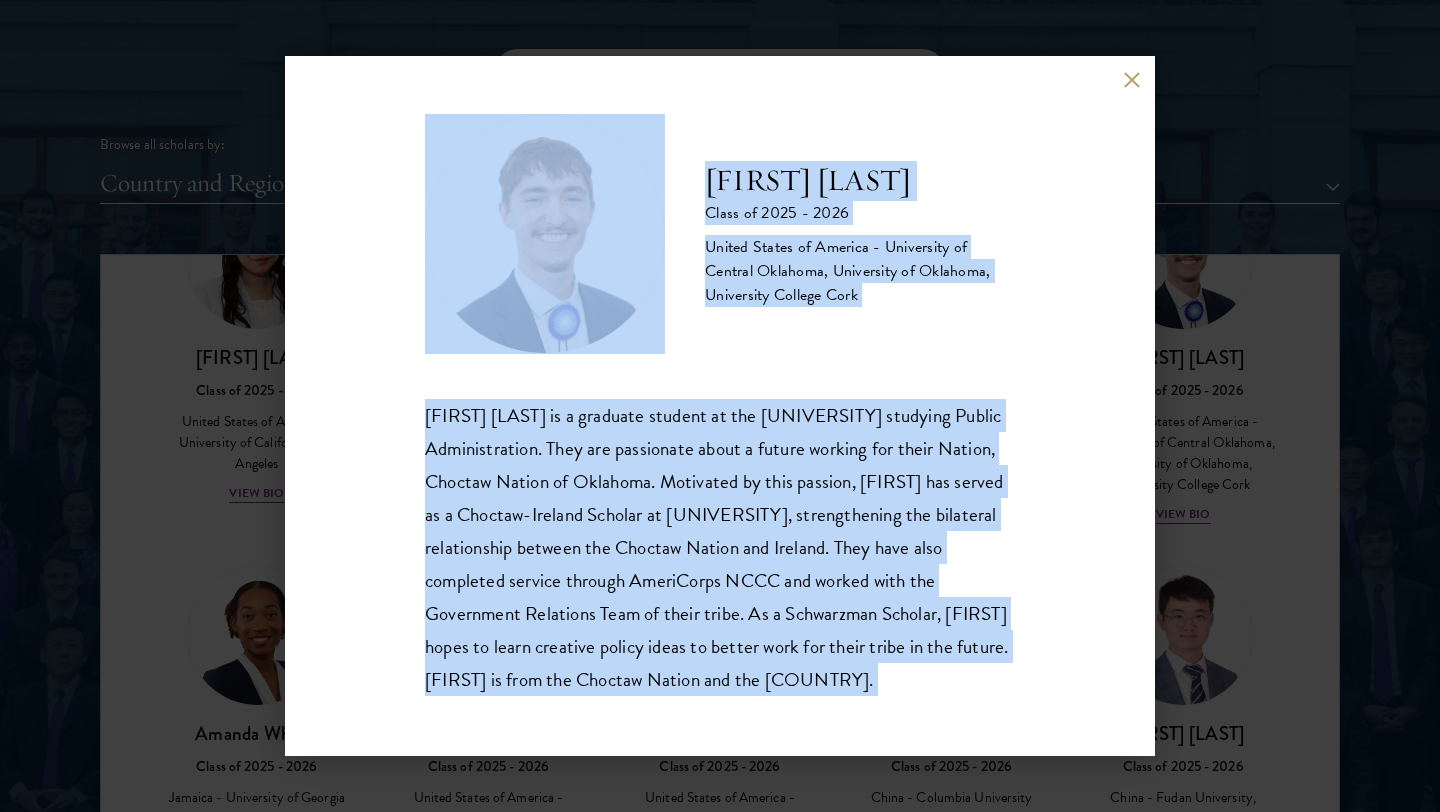 copy on "About
Overview
Leadership
Donors
Program Experience
Overview
Curriculum
Student Life
Faculty & Guest Speakers
Scholars
Admissions
Overview
Application Instructions
Information Sessions
Alumni
News
STAY UPDATED
Apply
Follow Schwarzman Scholars
Scholars
Join a diverse community committed to global progress.
Leaders of Tomorrow
Schwarzman Scholars selects students of demonstrated academic excellence from different countries, cultures and socioeconomic backgrounds.
Schwarzman Scholars Program Takeaways
104
countries
459
universities
25
industries
Scholar Directory
Congratulations and welcome to the
Schwarzman Scholars Class of 2026!
Browse all scholars by:
Country and Region
All Countries and Regions
Afghanistan
Antigua and Barbuda
Argentina
Arm..." 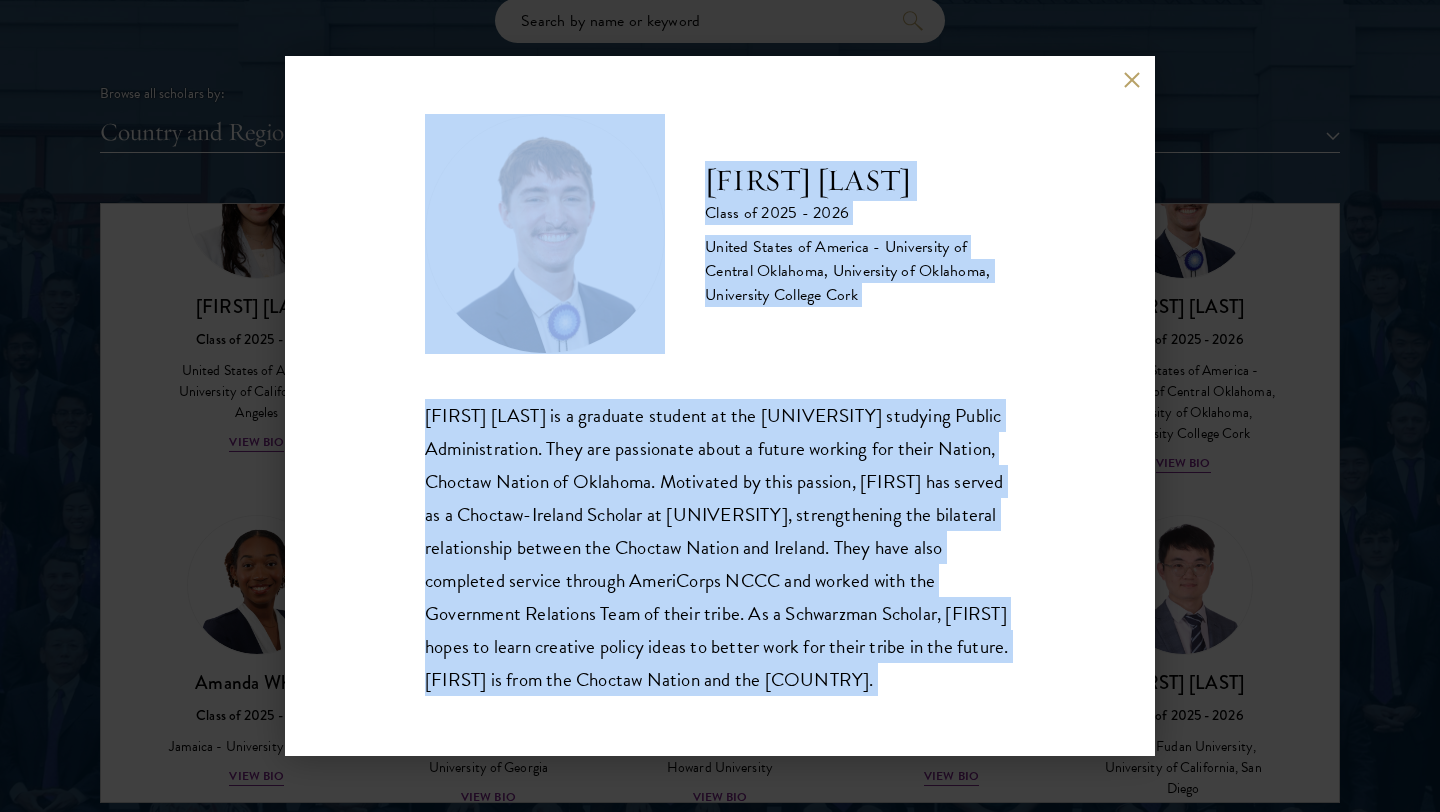 scroll, scrollTop: 2455, scrollLeft: 0, axis: vertical 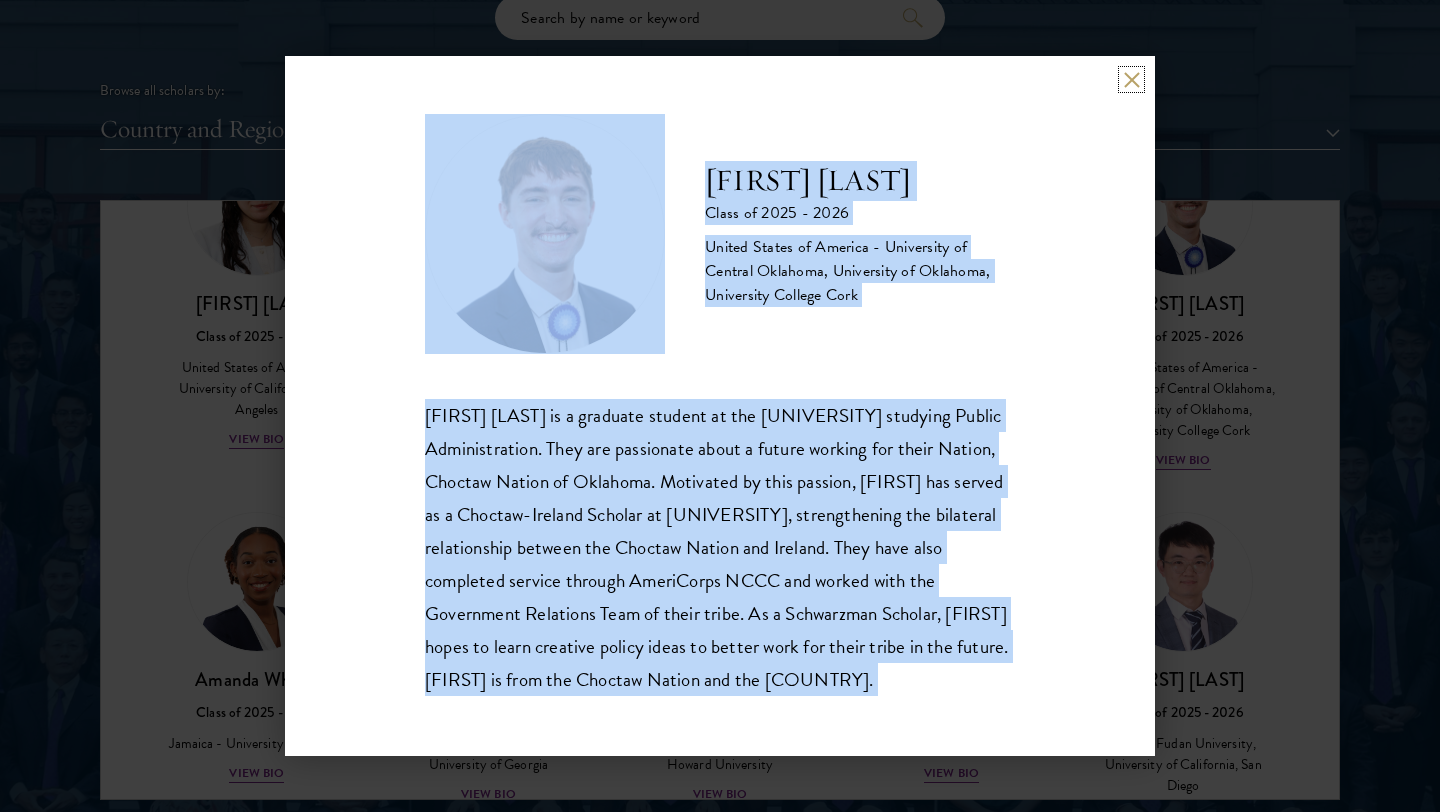 click at bounding box center [1131, 79] 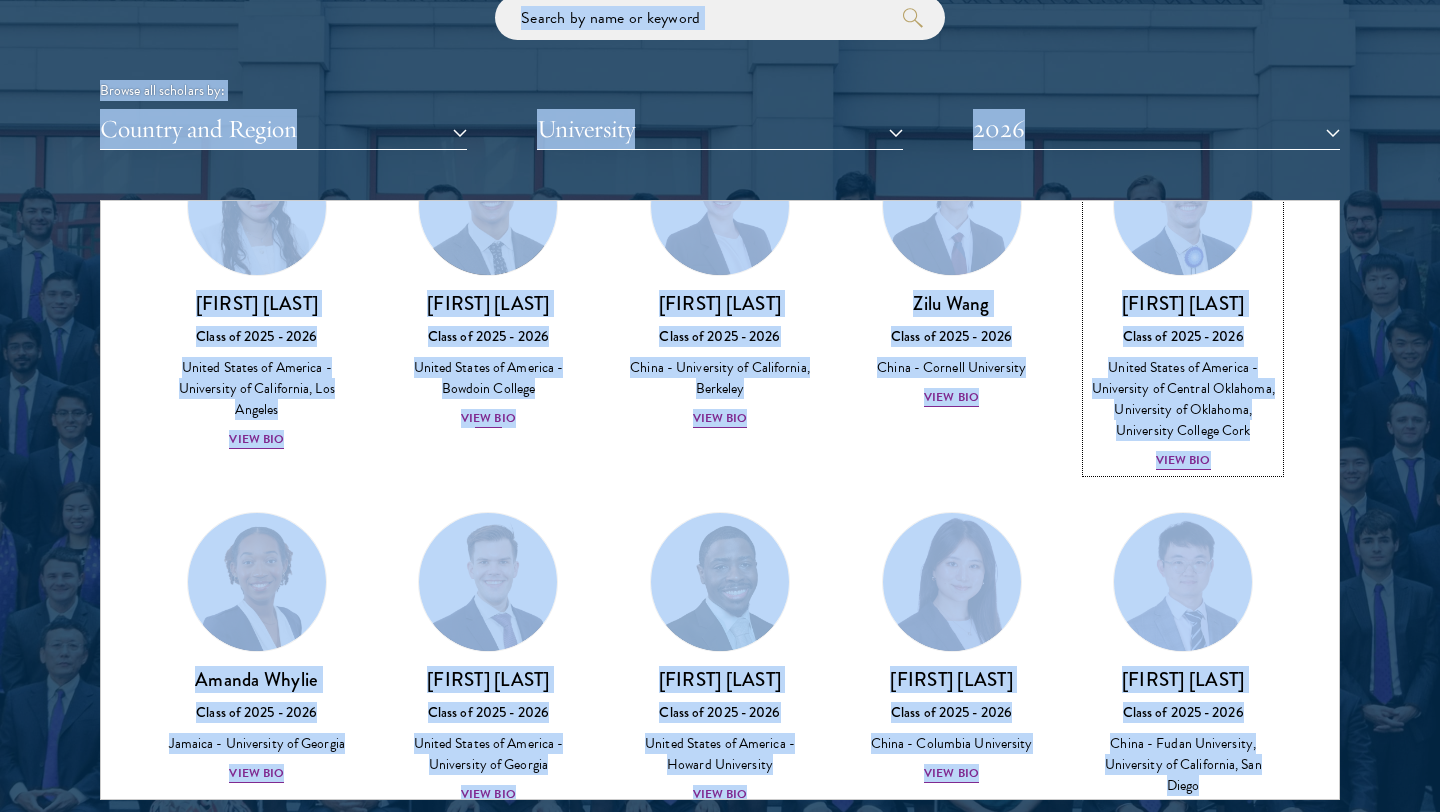 scroll, scrollTop: 8909, scrollLeft: 0, axis: vertical 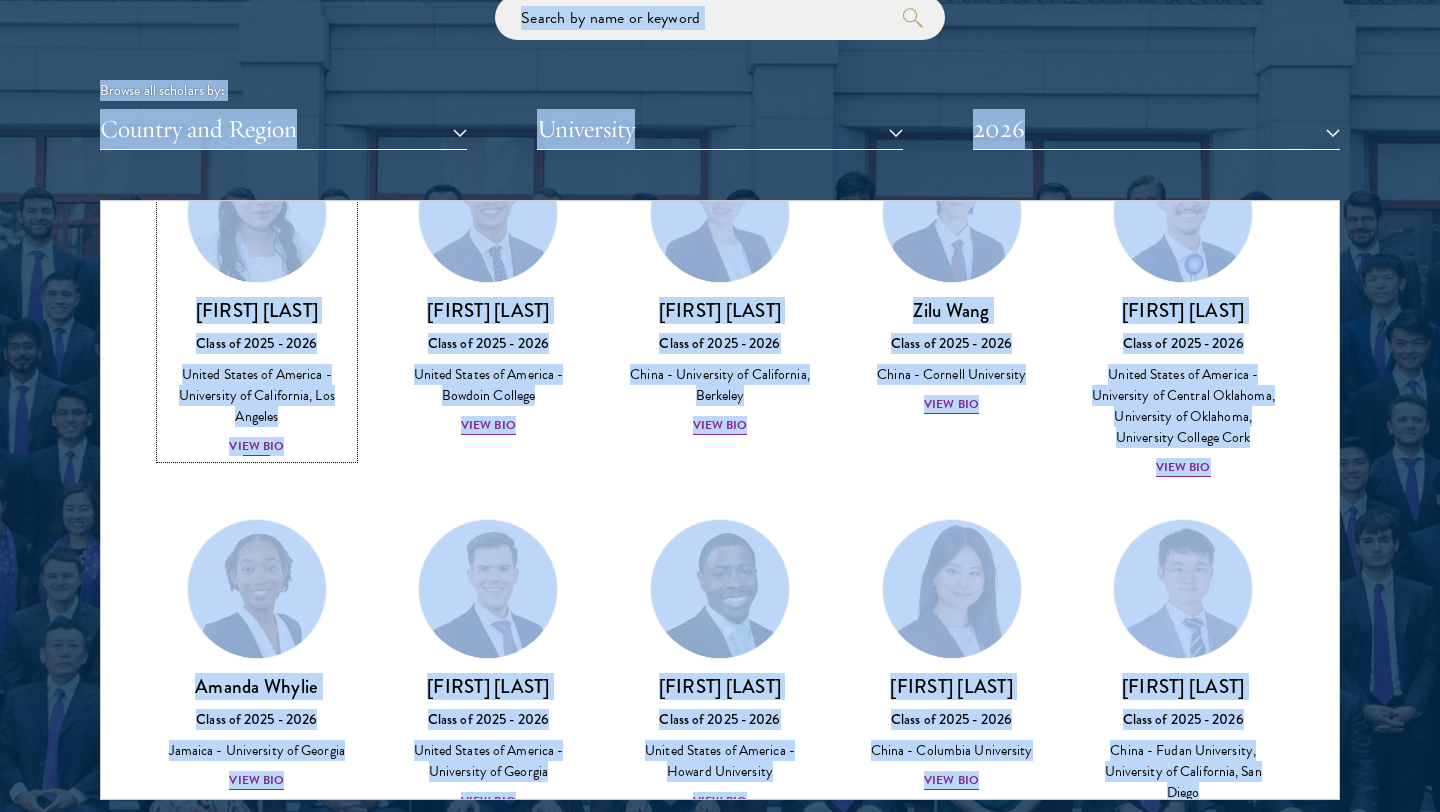 click on "View Bio" at bounding box center (256, 446) 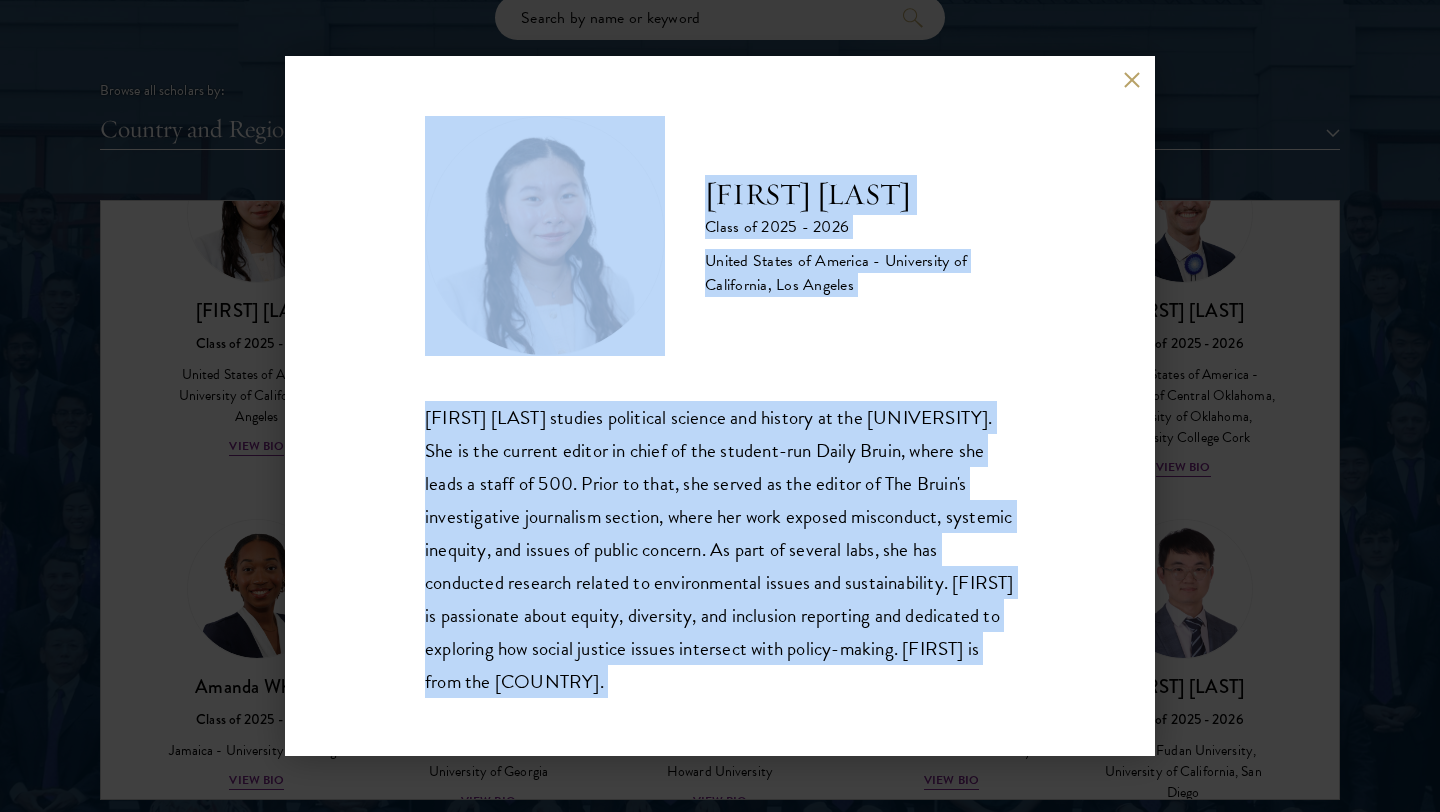scroll, scrollTop: 2, scrollLeft: 0, axis: vertical 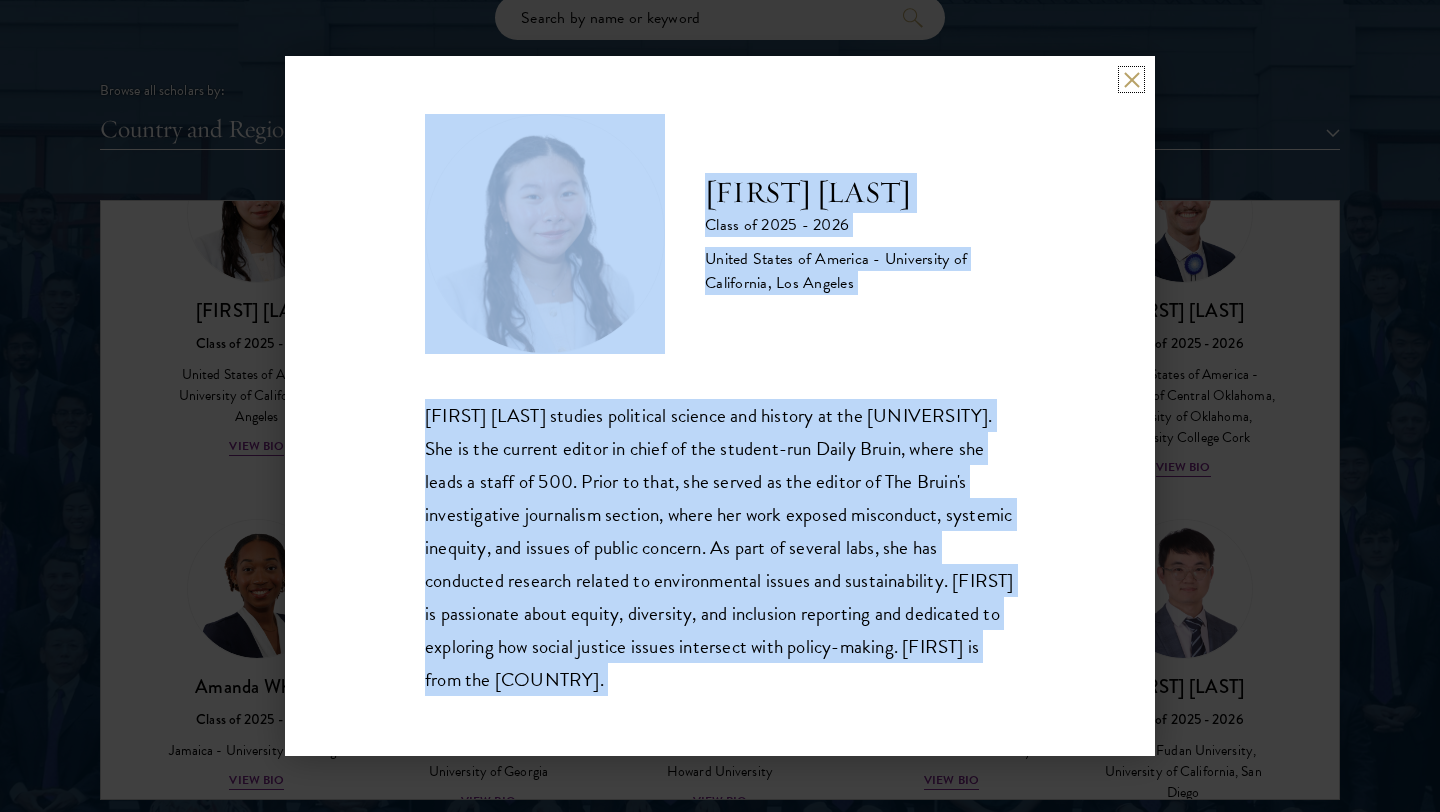 click at bounding box center [1131, 79] 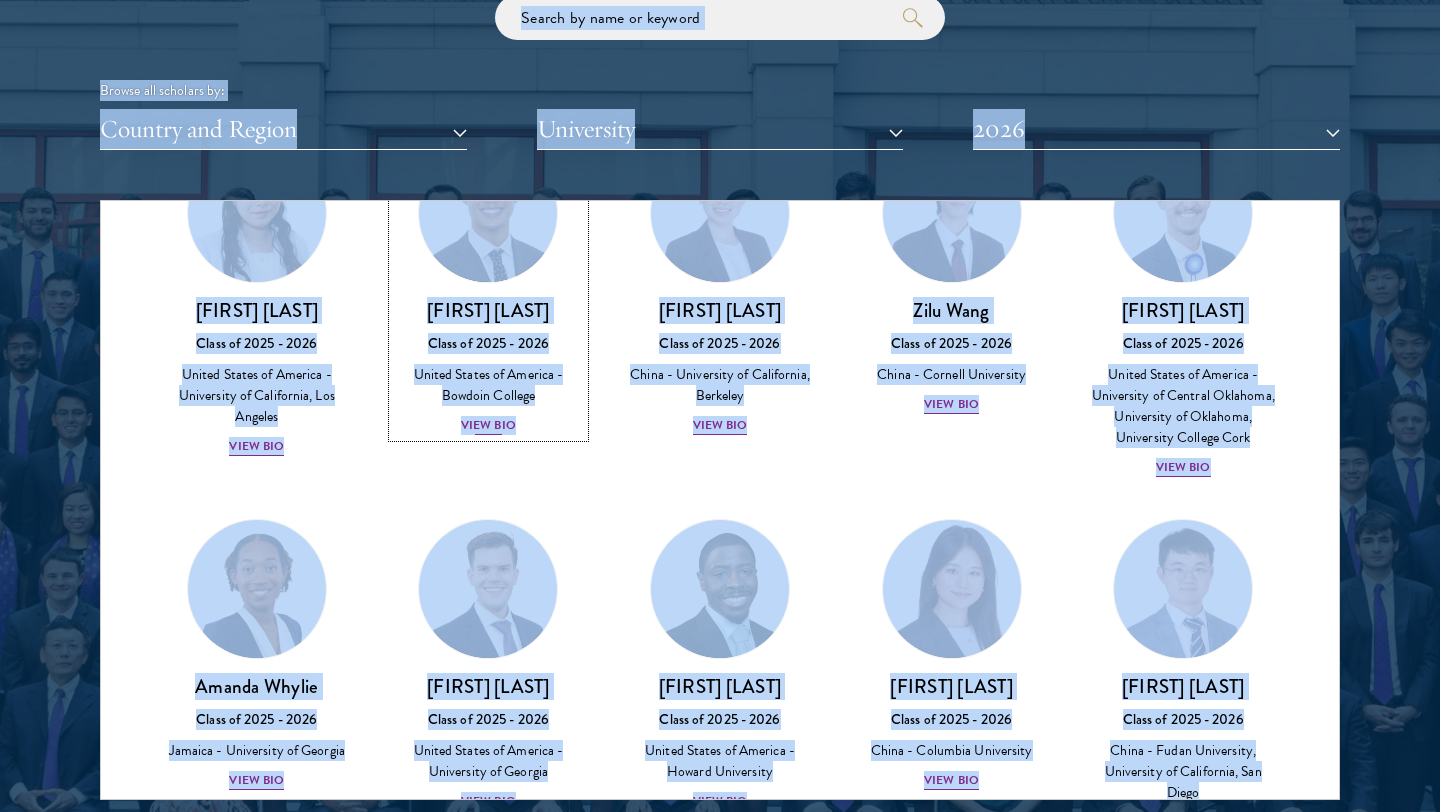 click on "View Bio" at bounding box center [488, 425] 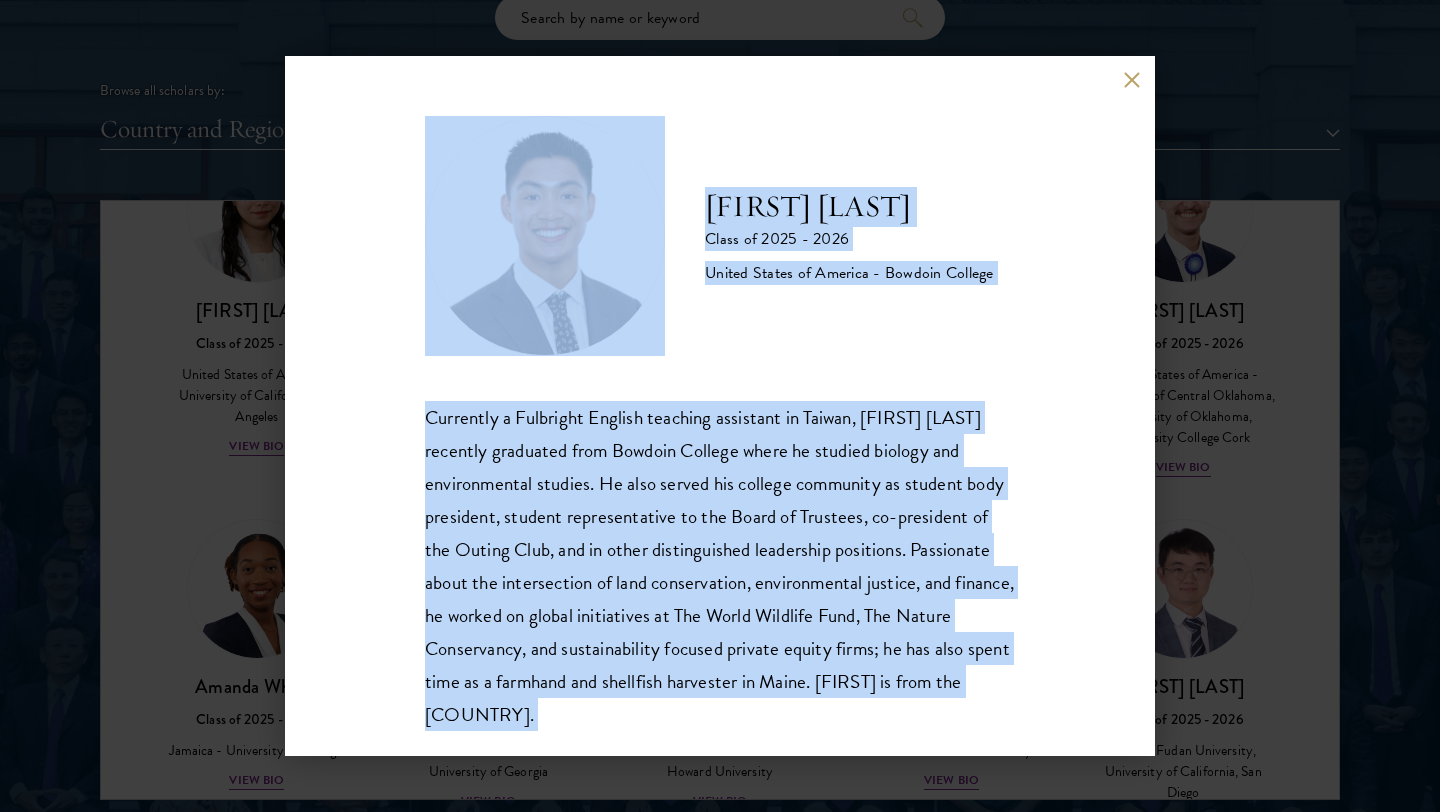 click on "Currently a Fulbright English teaching assistant in Taiwan, [FIRST] [LAST] recently graduated from Bowdoin College where he studied biology and environmental studies. He also served his college community as student body president, student representative to the Board of Trustees, co-president of the Outing Club, and in other distinguished leadership positions. Passionate about the intersection of land conservation, environmental justice, and finance, he worked on global initiatives at The World Wildlife Fund, The Nature Conservancy, and sustainability focused private equity firms; he has also spent time as a farmhand and shellfish harvester in Maine. [FIRST] is from the [COUNTRY]." at bounding box center (720, 566) 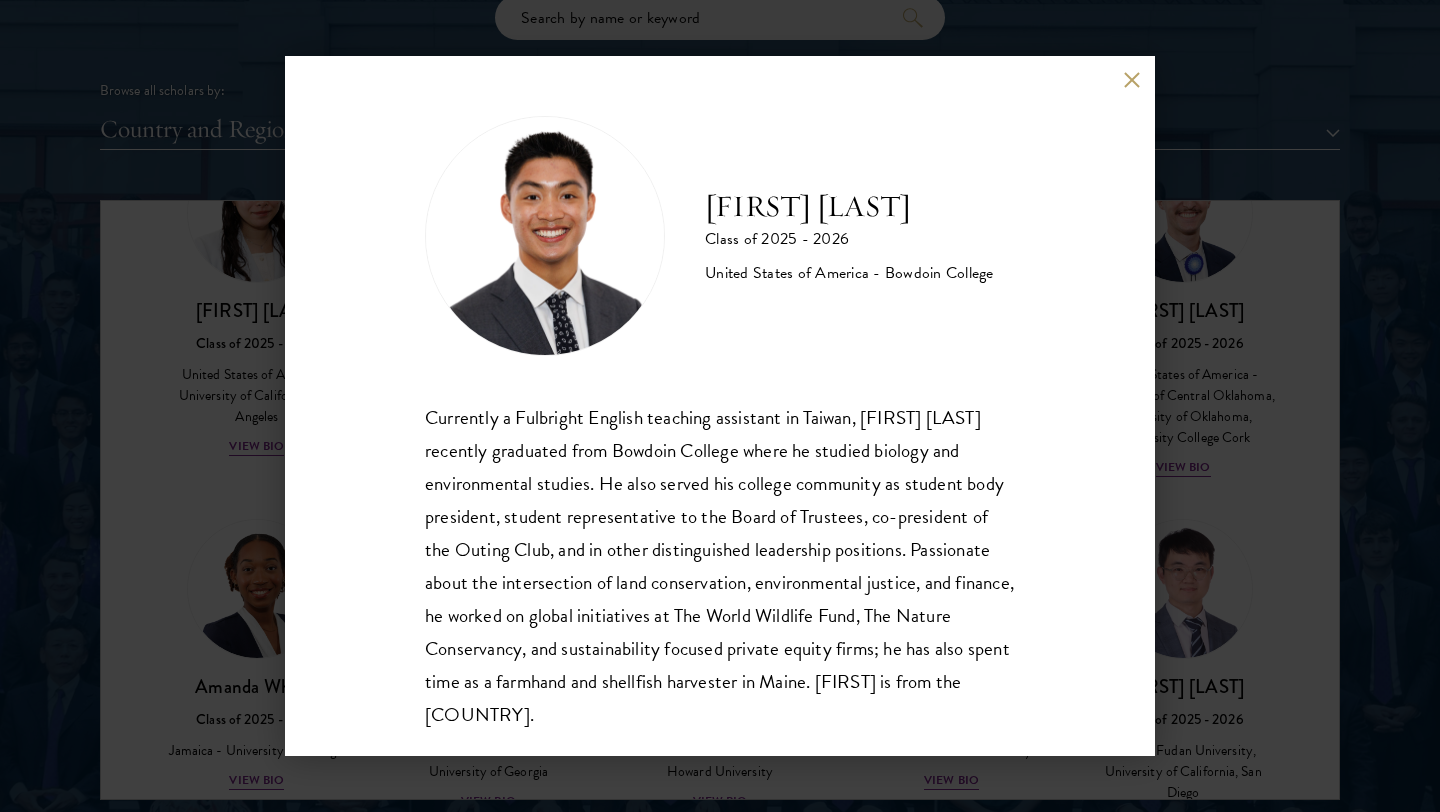 click on "Currently a Fulbright English teaching assistant in Taiwan, [FIRST] [LAST] recently graduated from Bowdoin College where he studied biology and environmental studies. He also served his college community as student body president, student representative to the Board of Trustees, co-president of the Outing Club, and in other distinguished leadership positions. Passionate about the intersection of land conservation, environmental justice, and finance, he worked on global initiatives at The World Wildlife Fund, The Nature Conservancy, and sustainability focused private equity firms; he has also spent time as a farmhand and shellfish harvester in Maine. [FIRST] is from the [COUNTRY]." at bounding box center [720, 566] 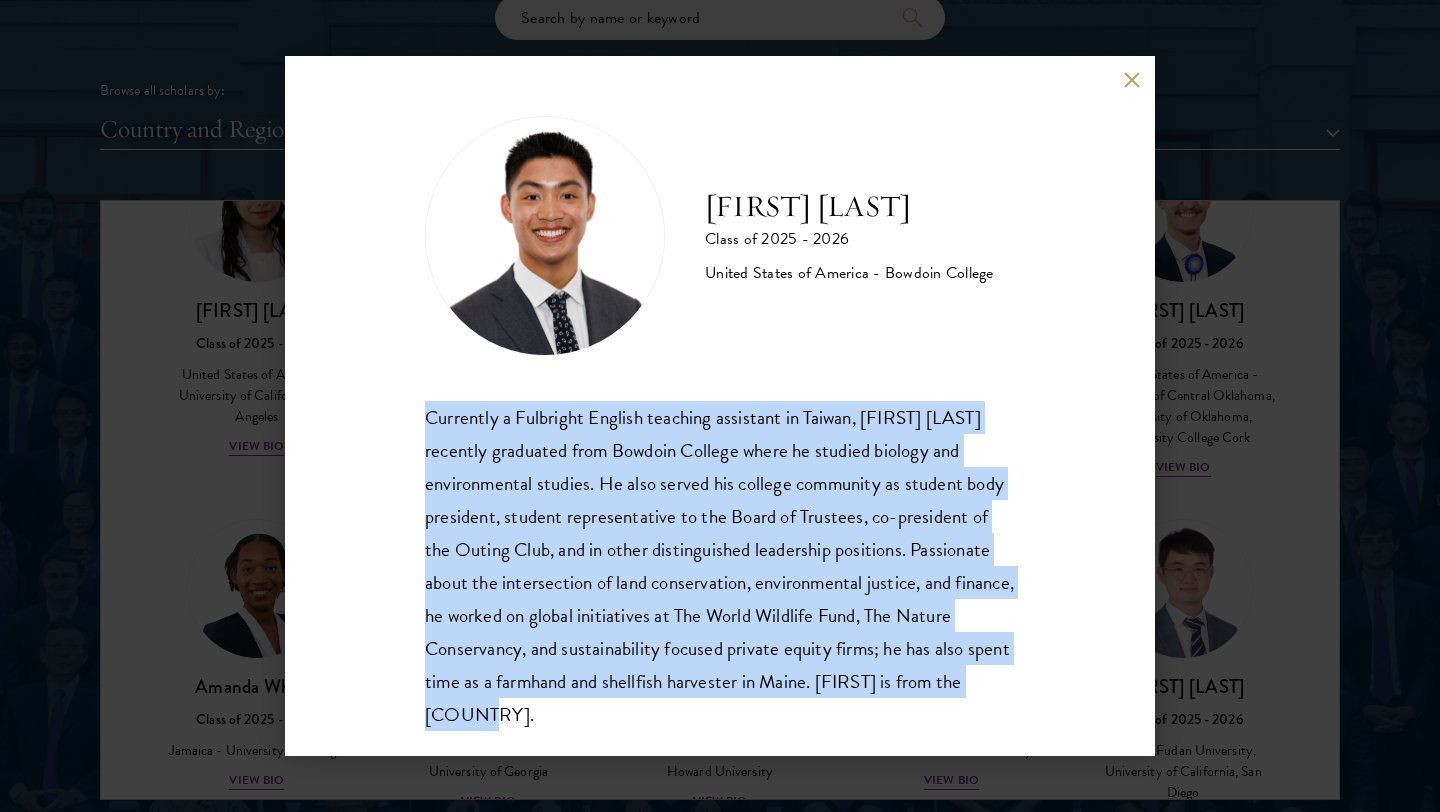 drag, startPoint x: 516, startPoint y: 718, endPoint x: 364, endPoint y: 405, distance: 347.95544 